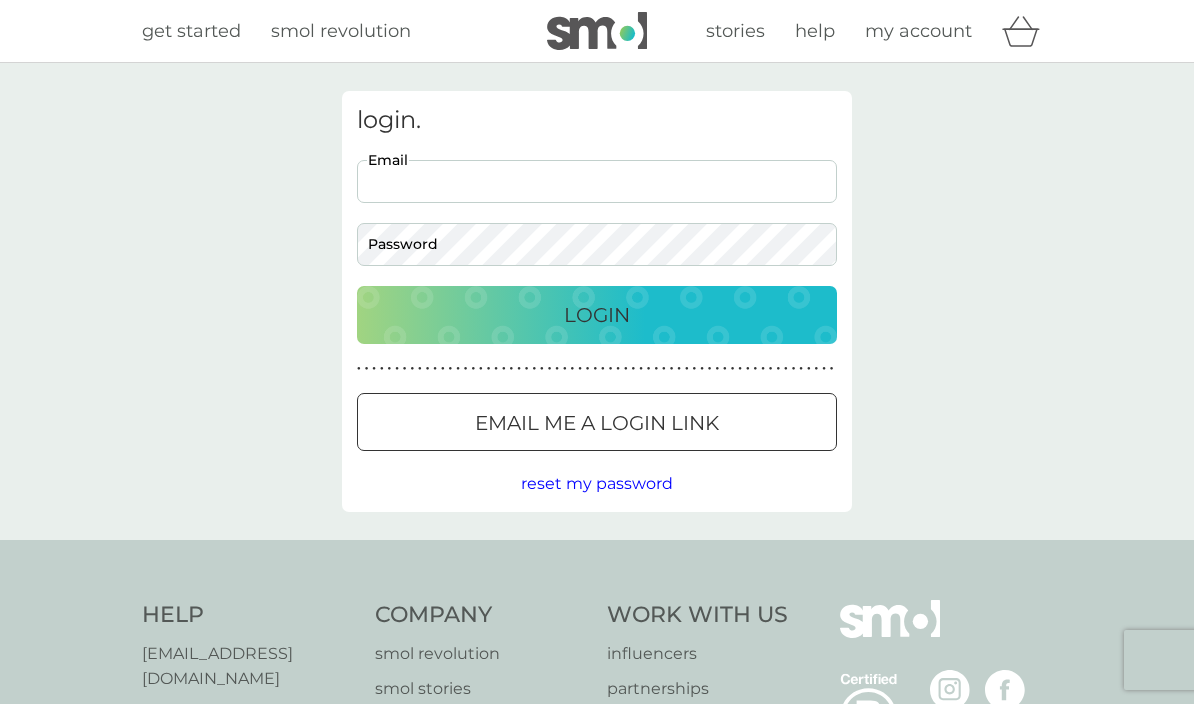 scroll, scrollTop: 0, scrollLeft: 0, axis: both 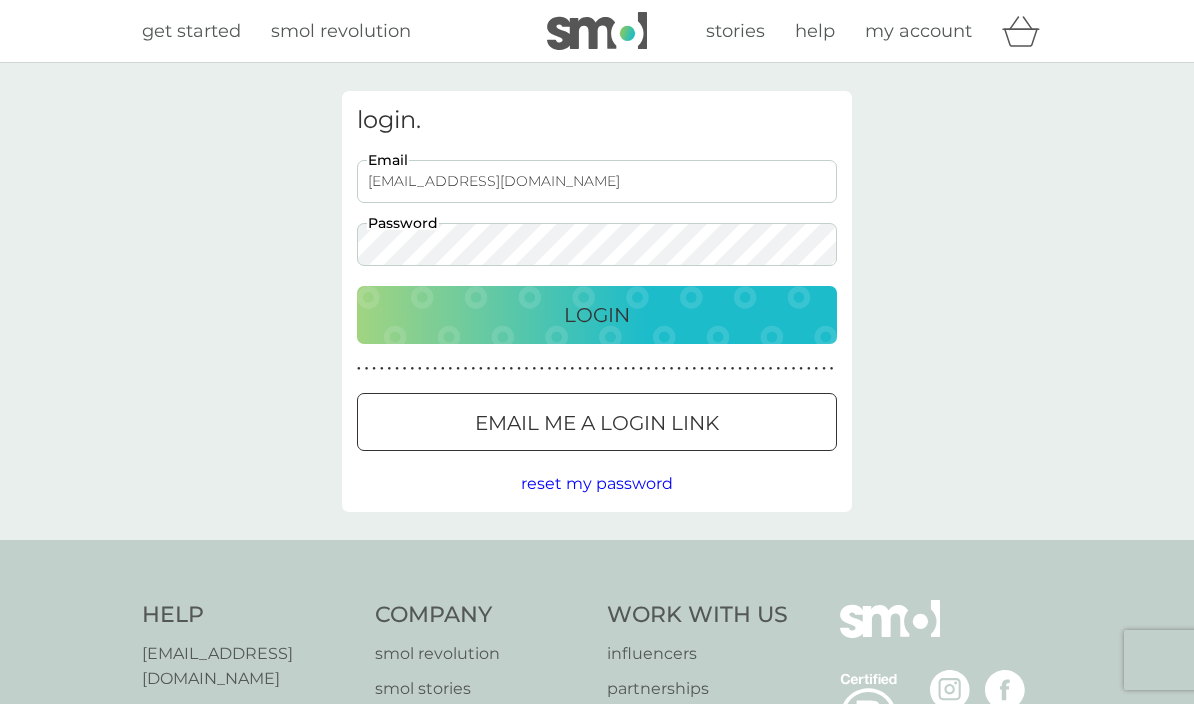 click on "Login" at bounding box center (597, 315) 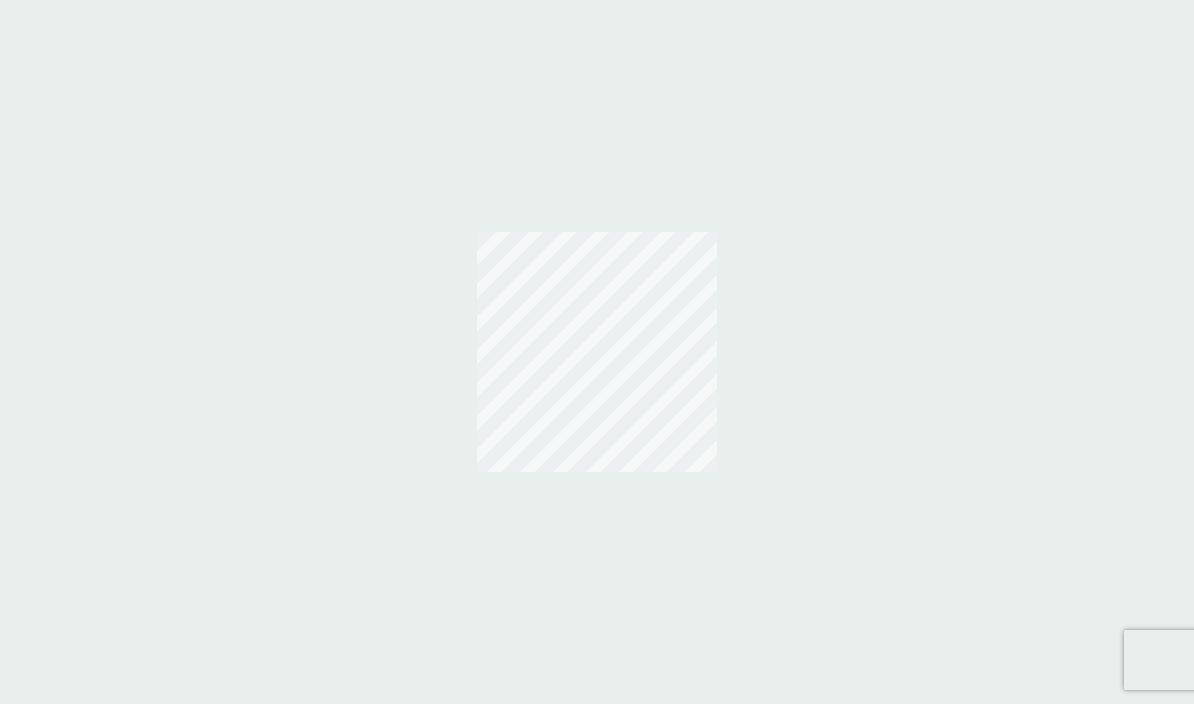 scroll, scrollTop: 0, scrollLeft: 0, axis: both 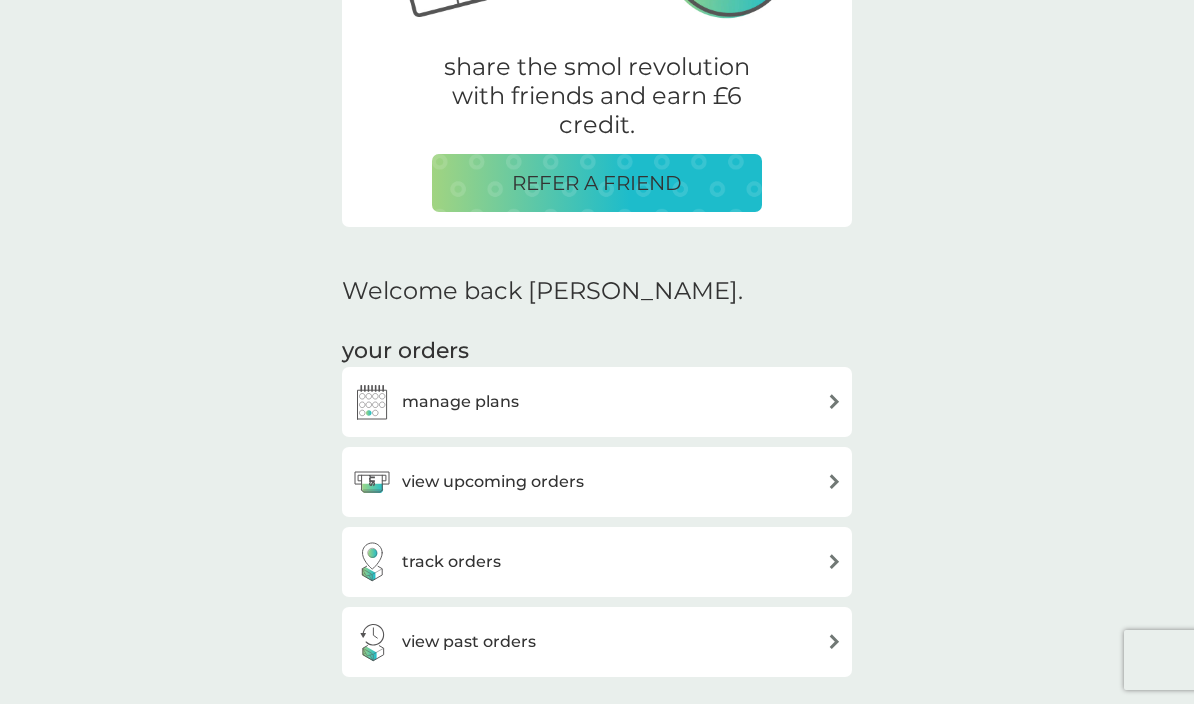 click on "manage plans" at bounding box center [597, 402] 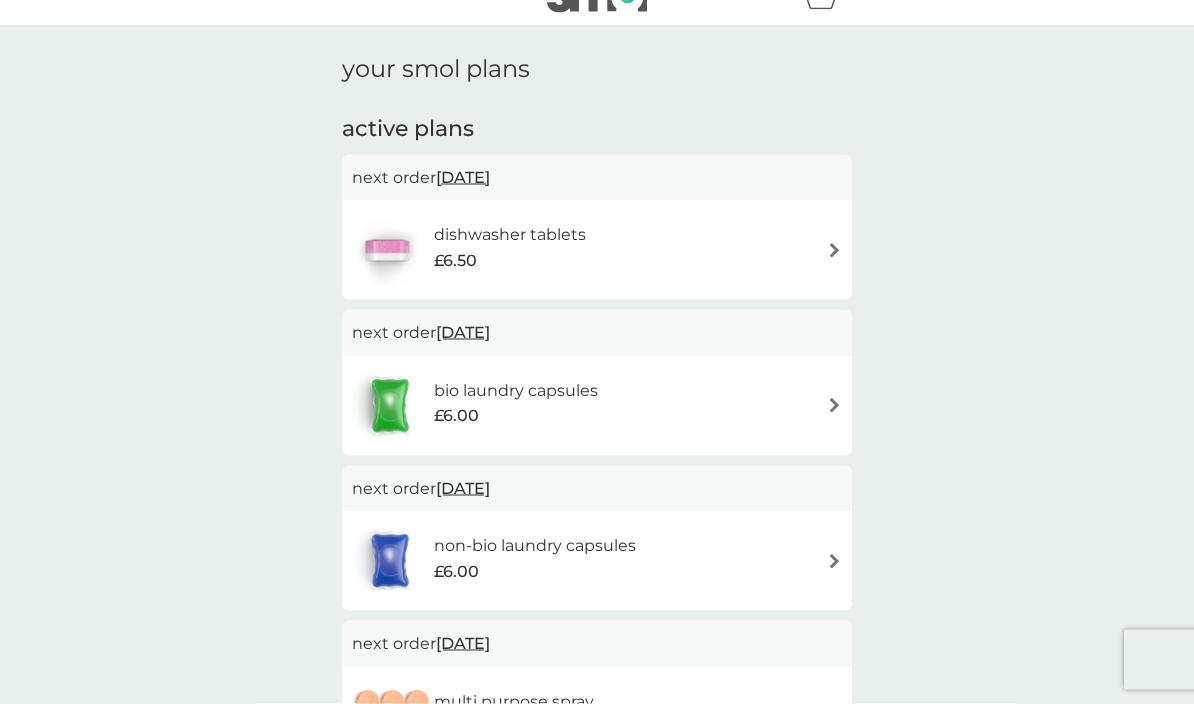 scroll, scrollTop: 37, scrollLeft: 0, axis: vertical 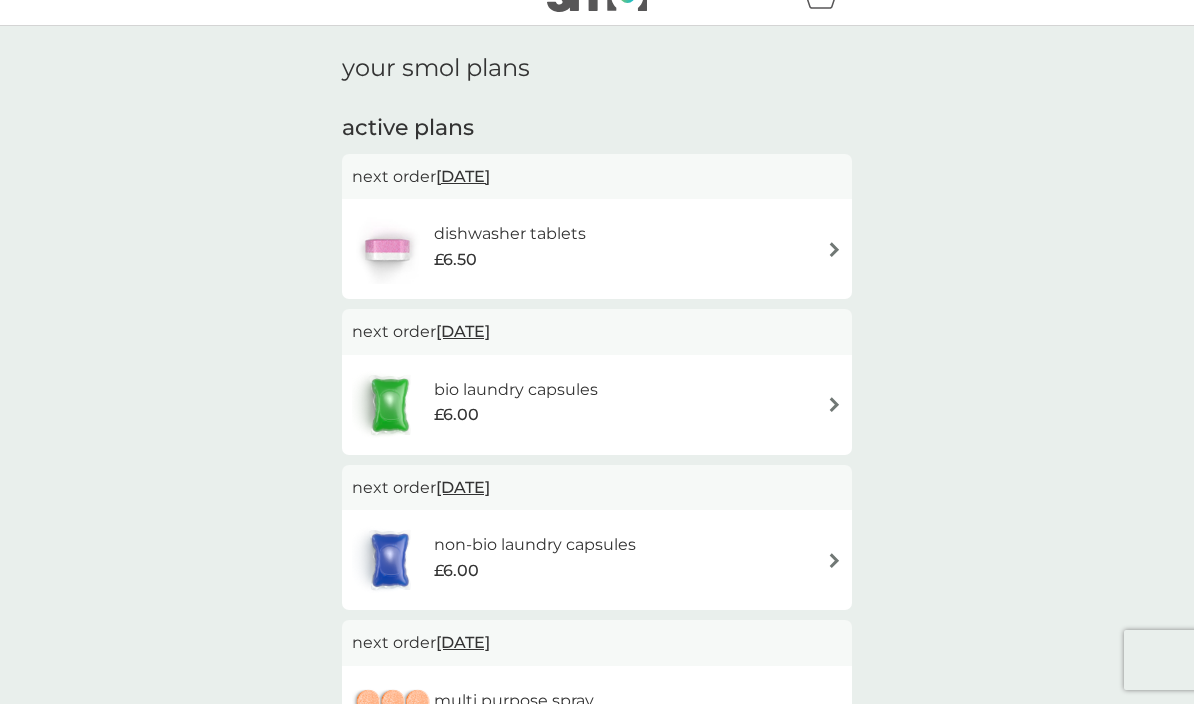 click on "31 Aug 2025" at bounding box center [463, 176] 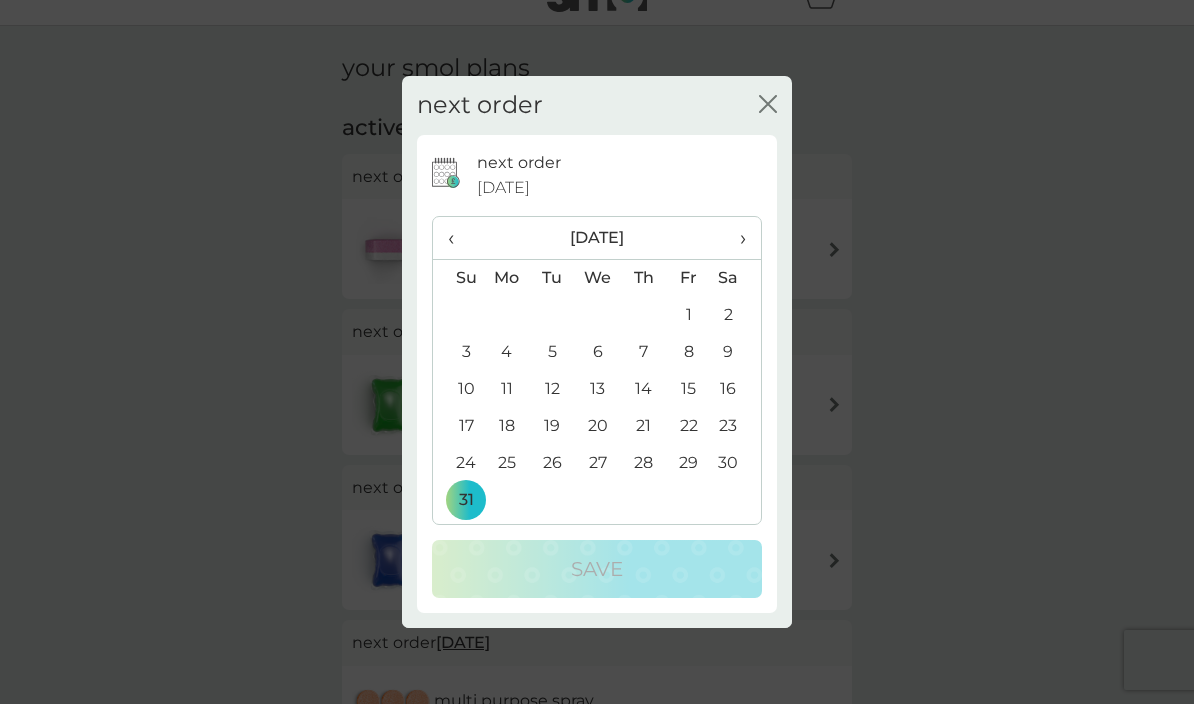 click on "›" at bounding box center [736, 238] 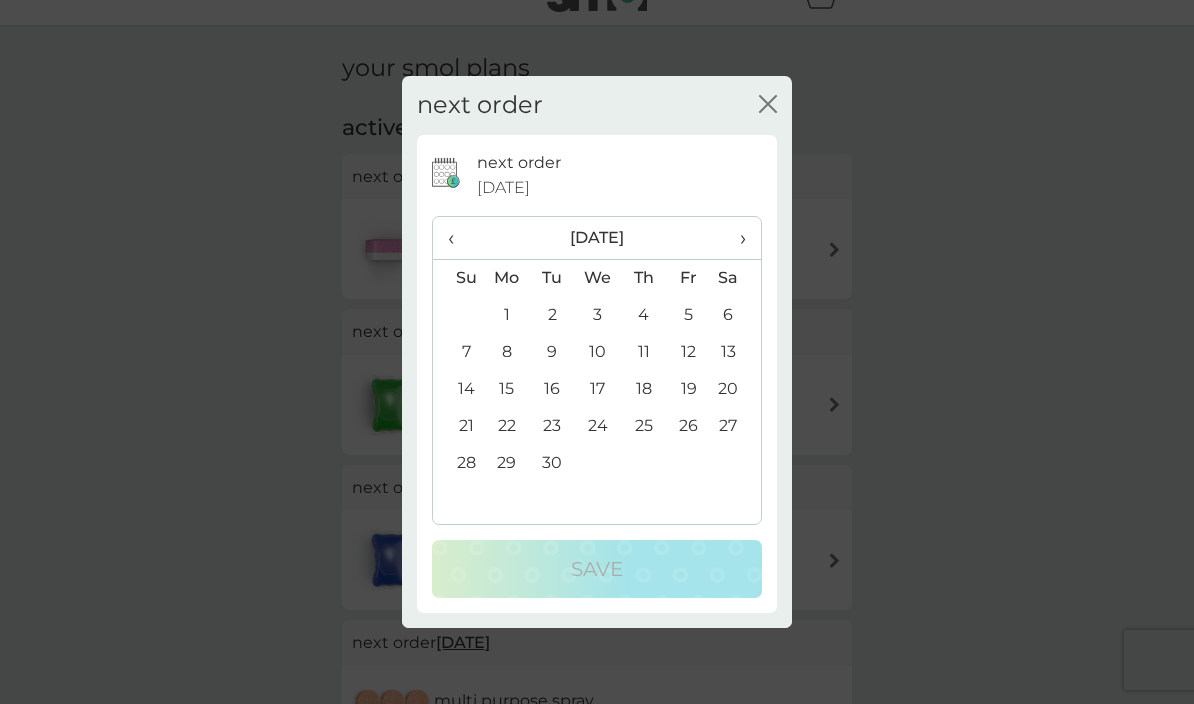 click on "›" at bounding box center (736, 238) 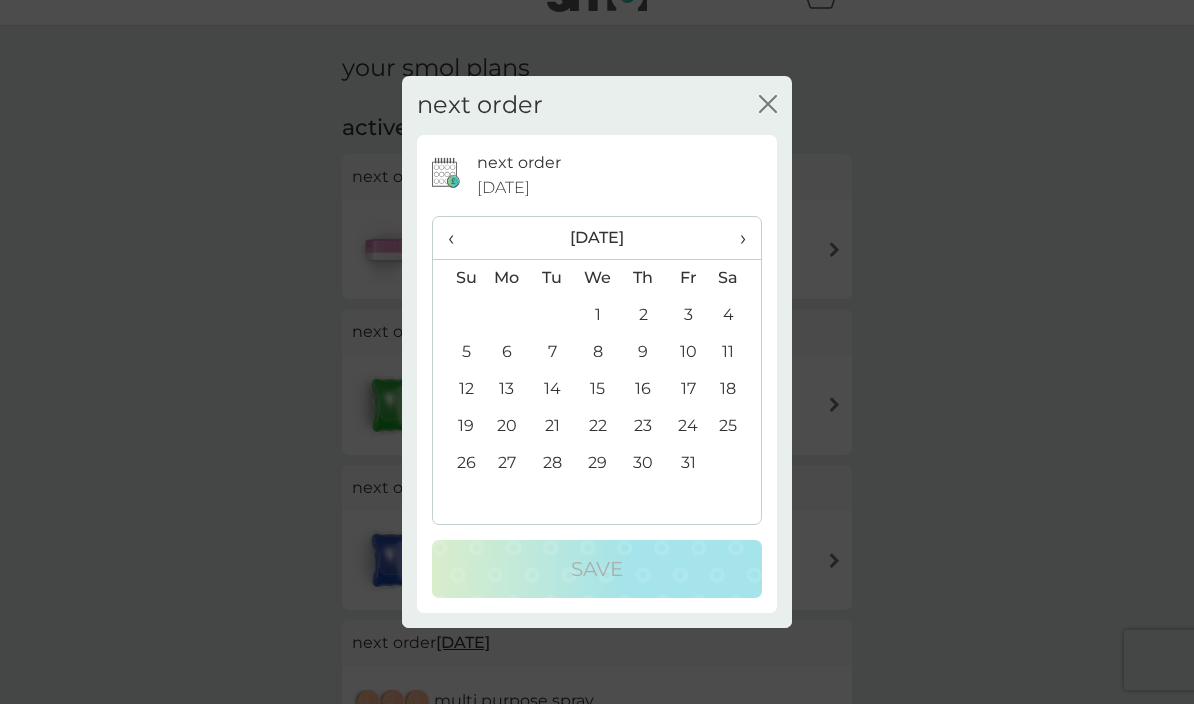 click on "31" at bounding box center (688, 463) 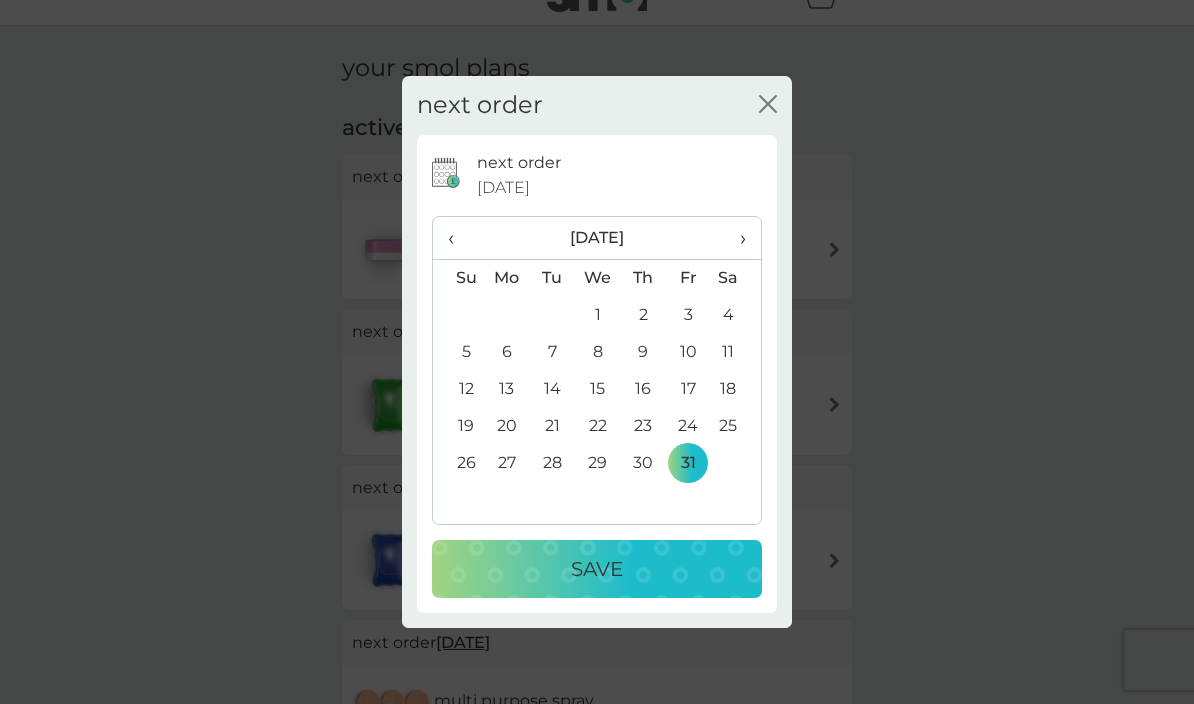 click on "Save" at bounding box center [597, 569] 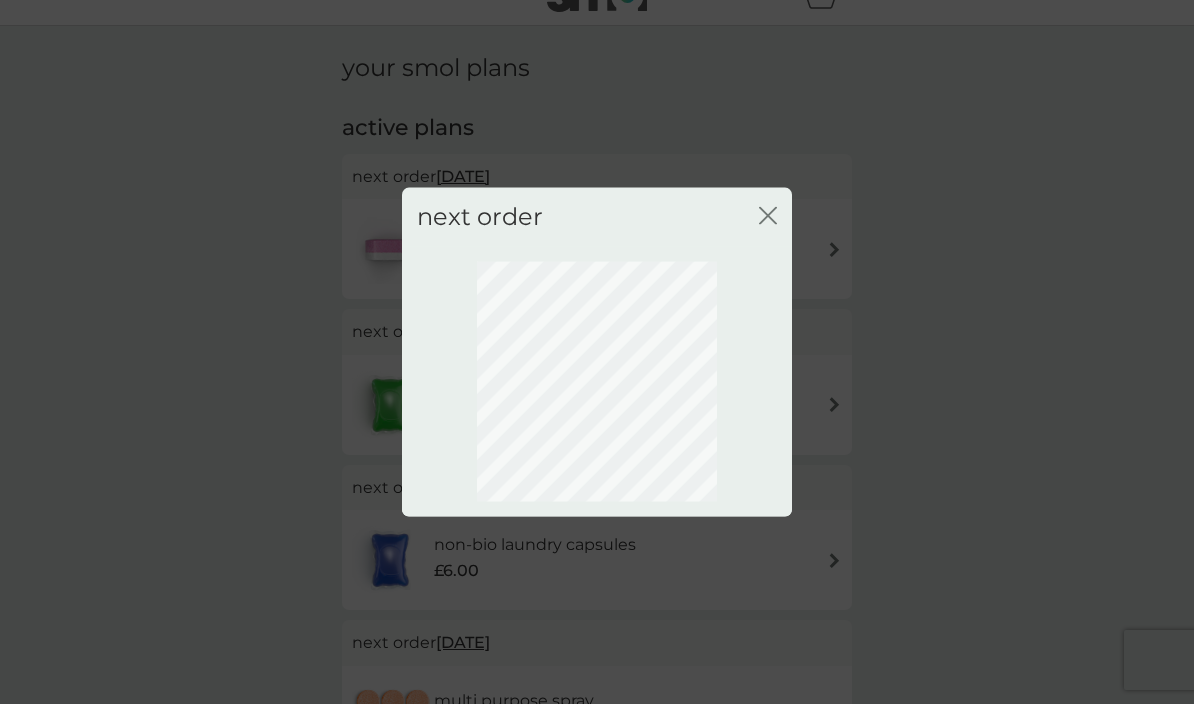 click 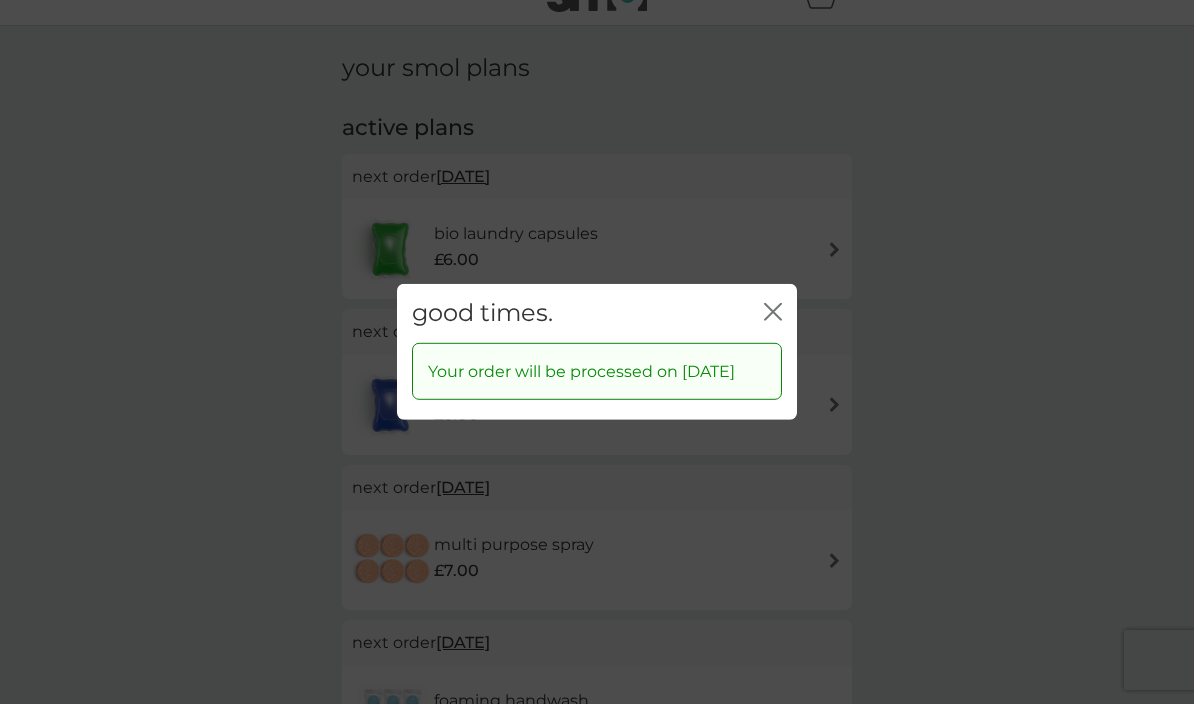 click on "good times. close" at bounding box center [597, 313] 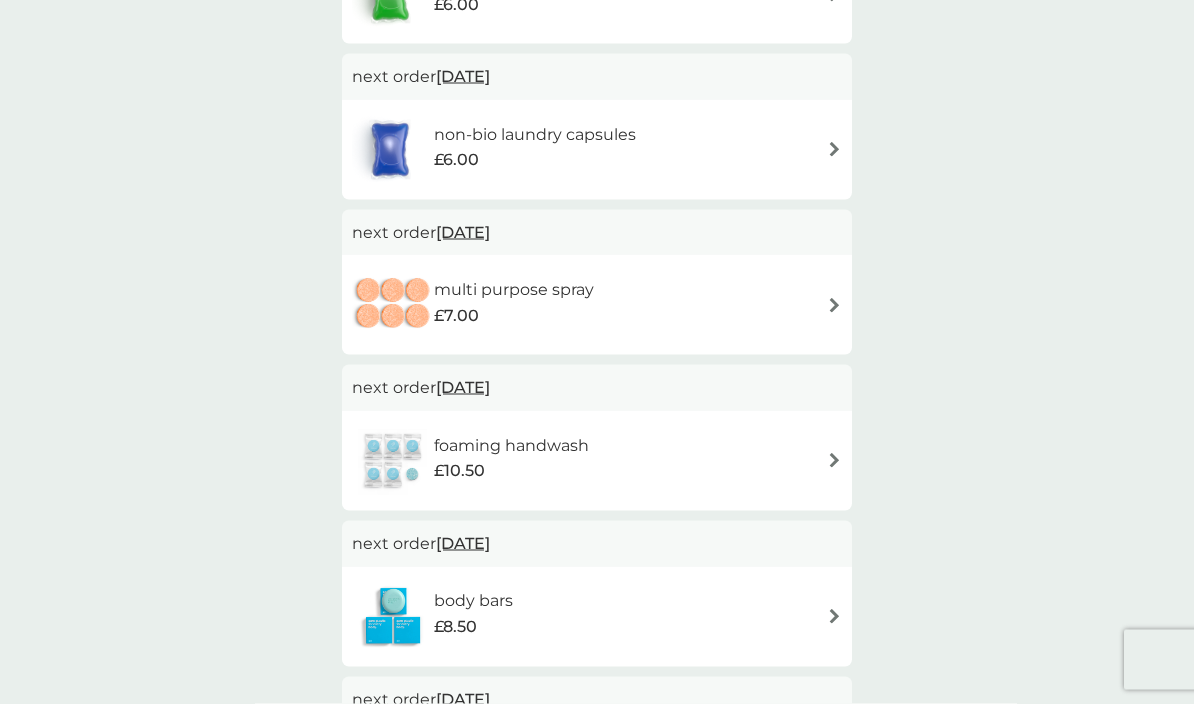 scroll, scrollTop: 294, scrollLeft: 0, axis: vertical 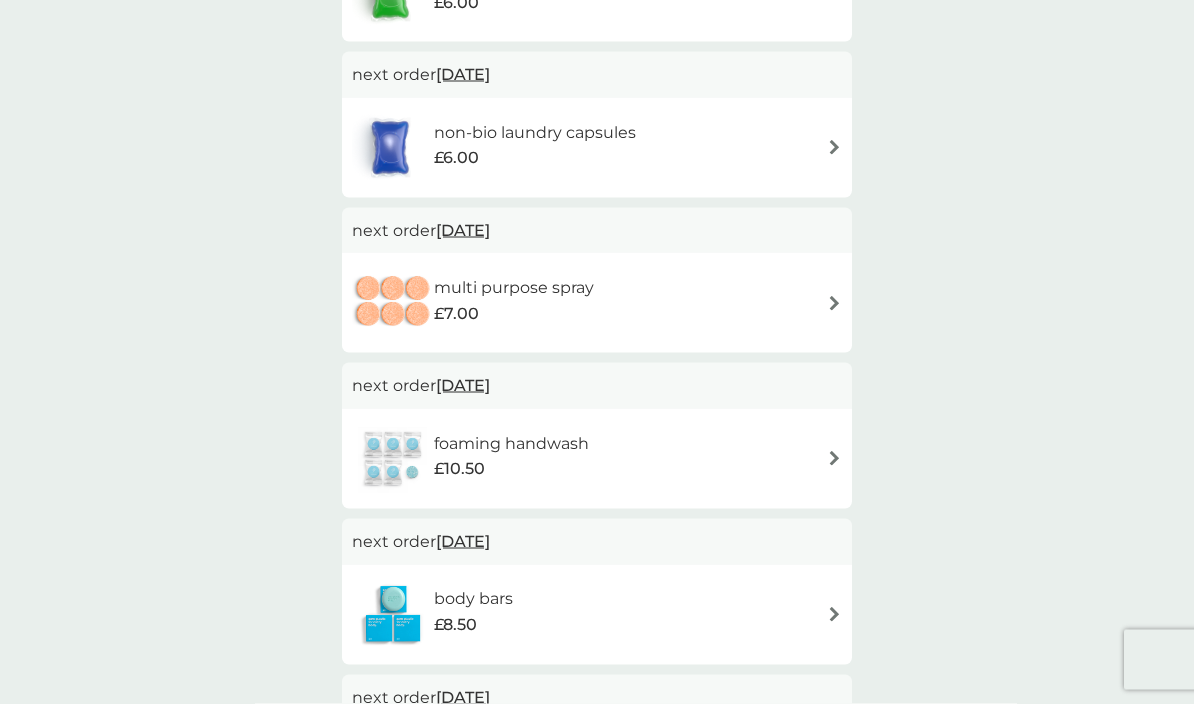 click on "31 Aug 2025" at bounding box center (463, 230) 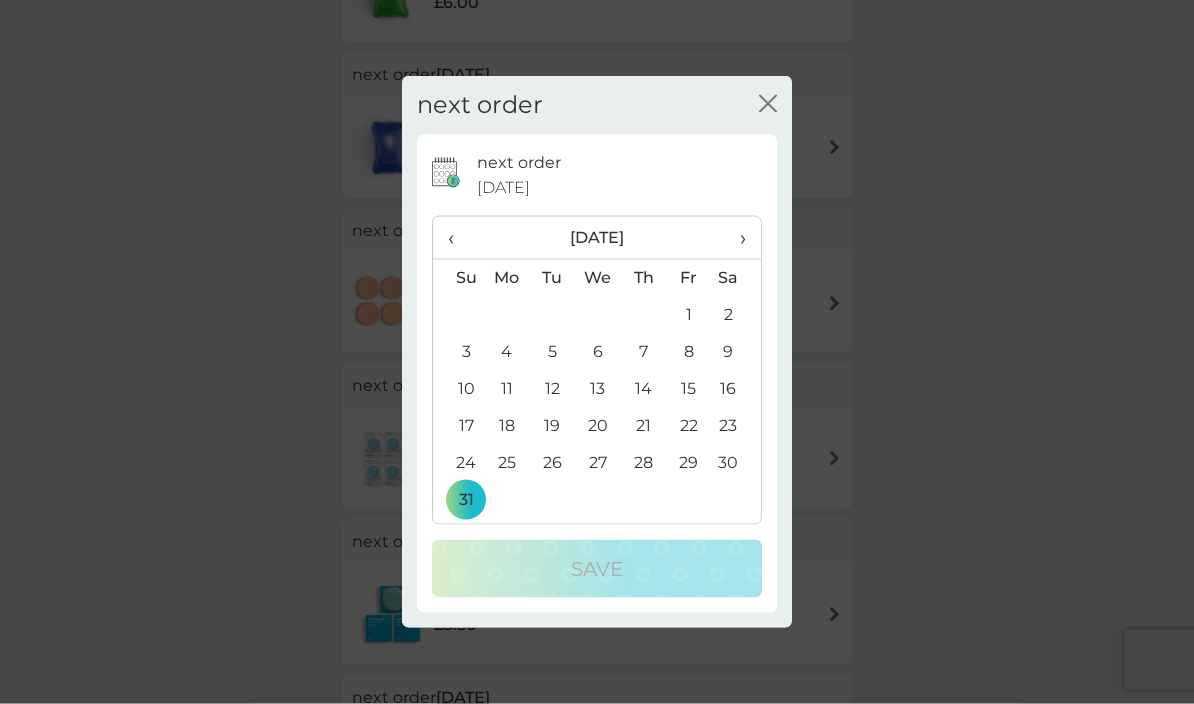 scroll, scrollTop: 295, scrollLeft: 0, axis: vertical 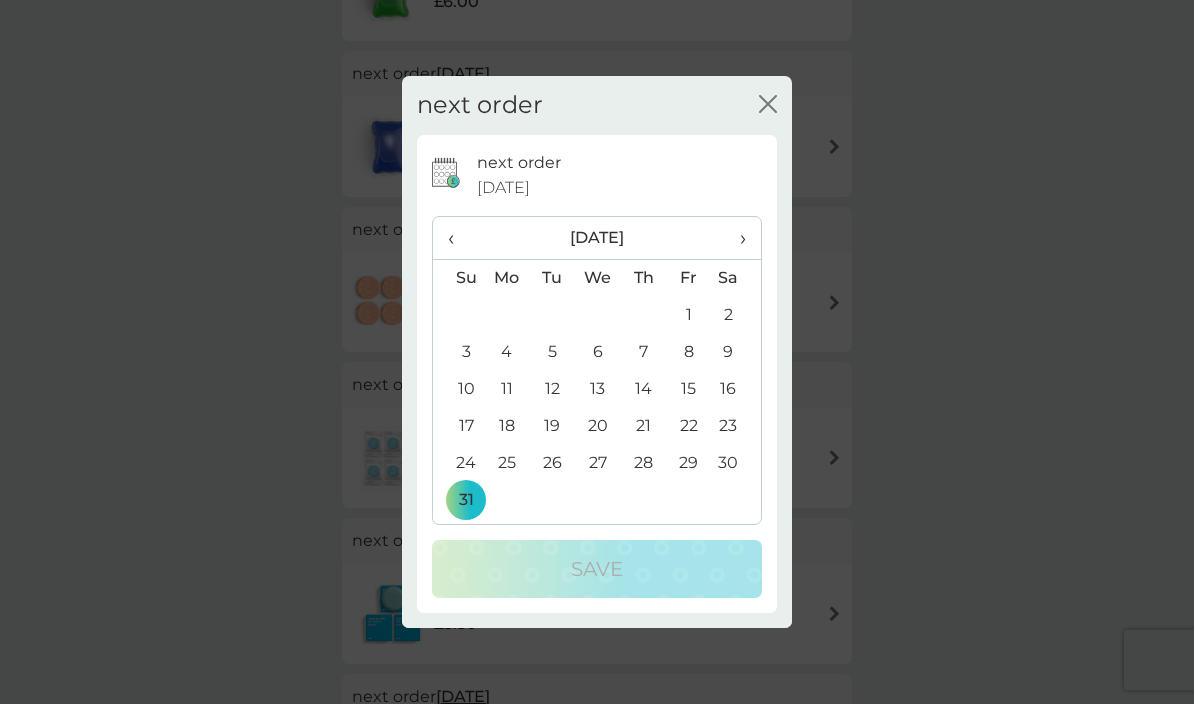 click on "›" at bounding box center (736, 238) 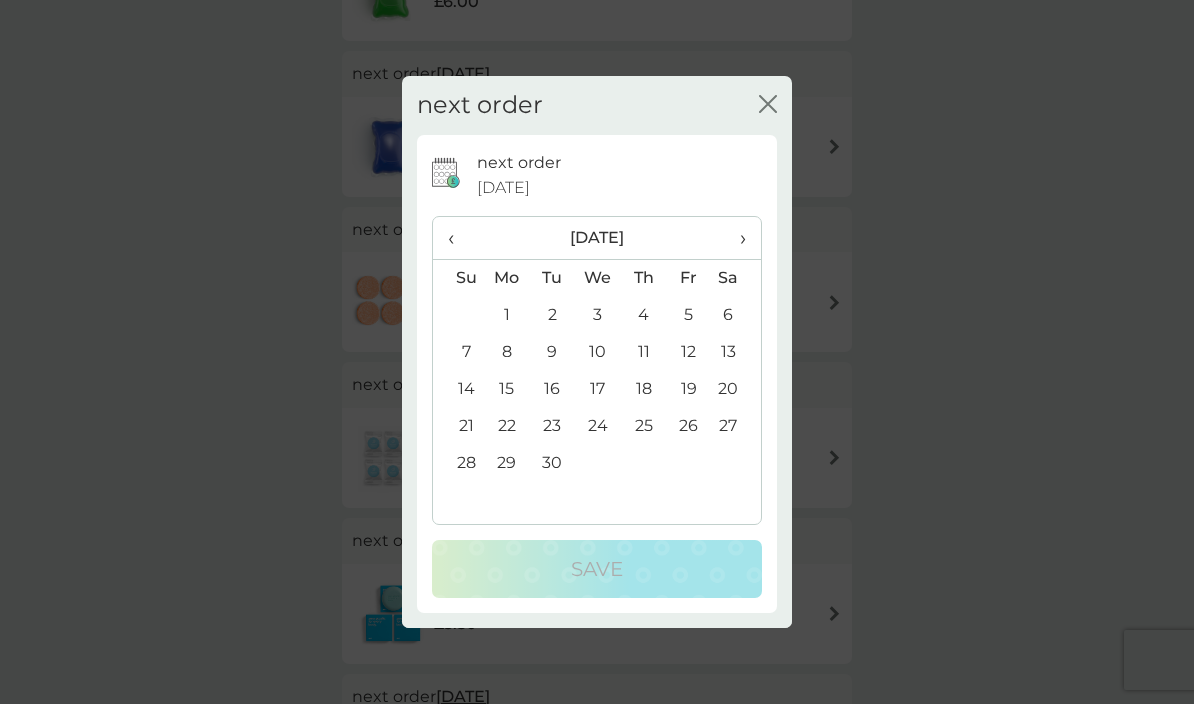click on "›" at bounding box center [736, 238] 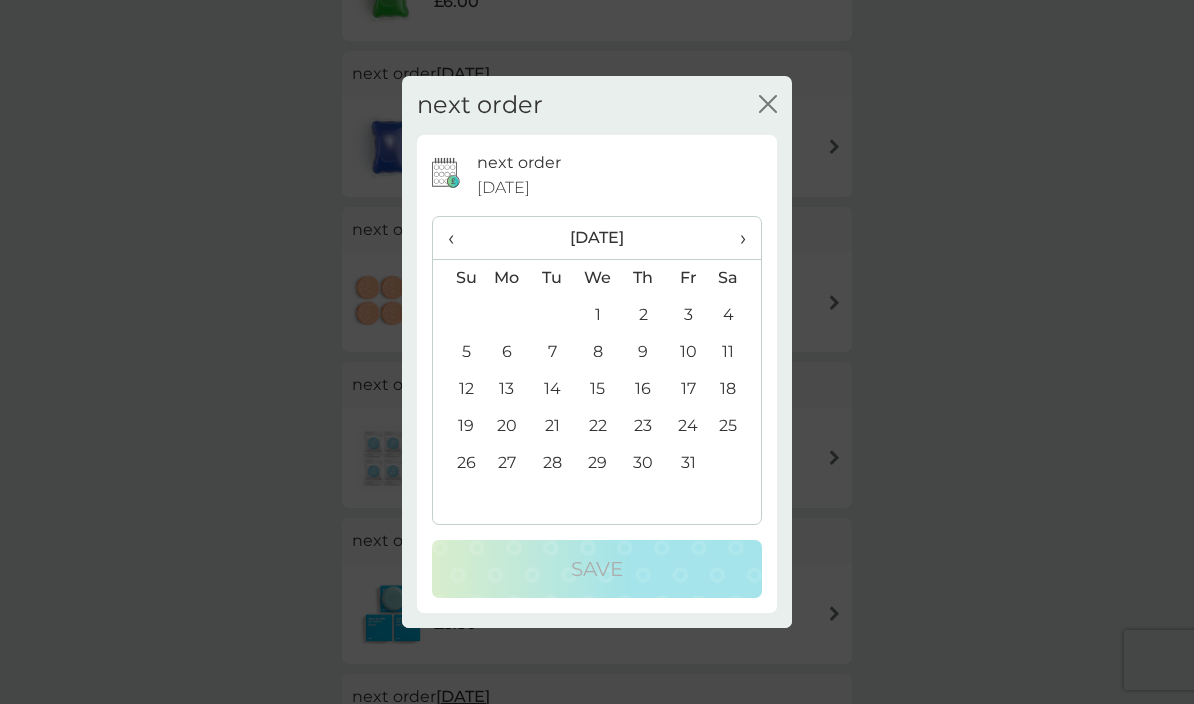 click on "31" at bounding box center [688, 463] 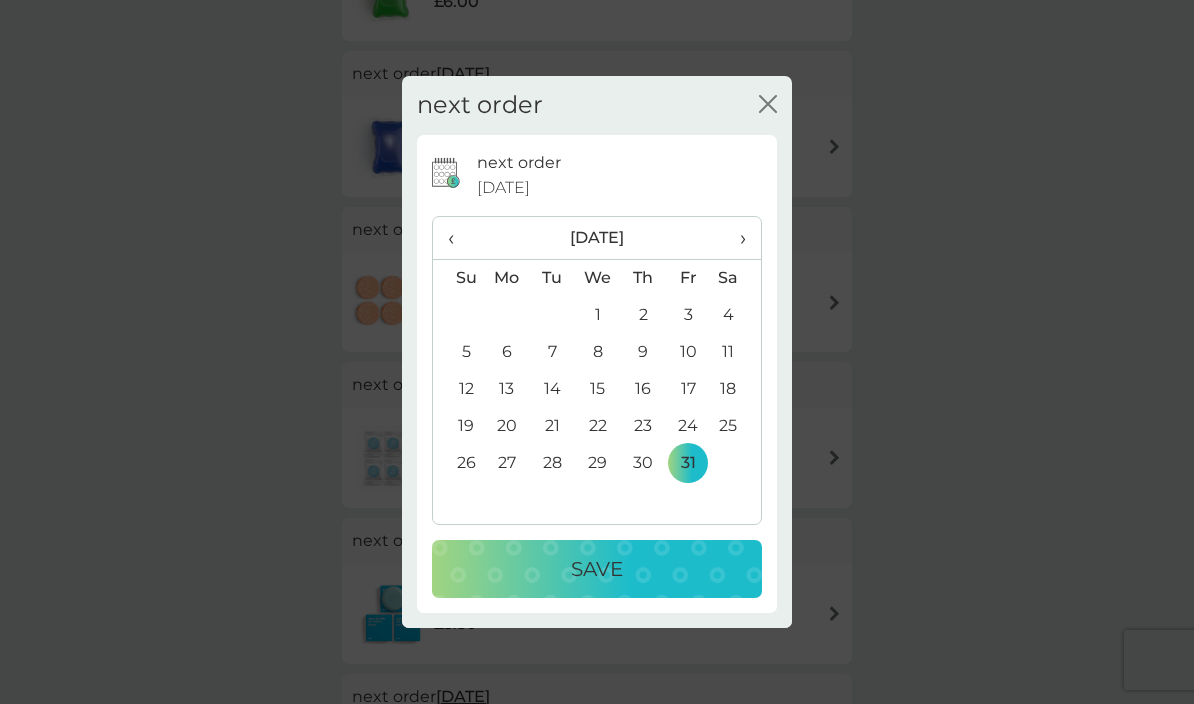 click on "Save" at bounding box center (597, 569) 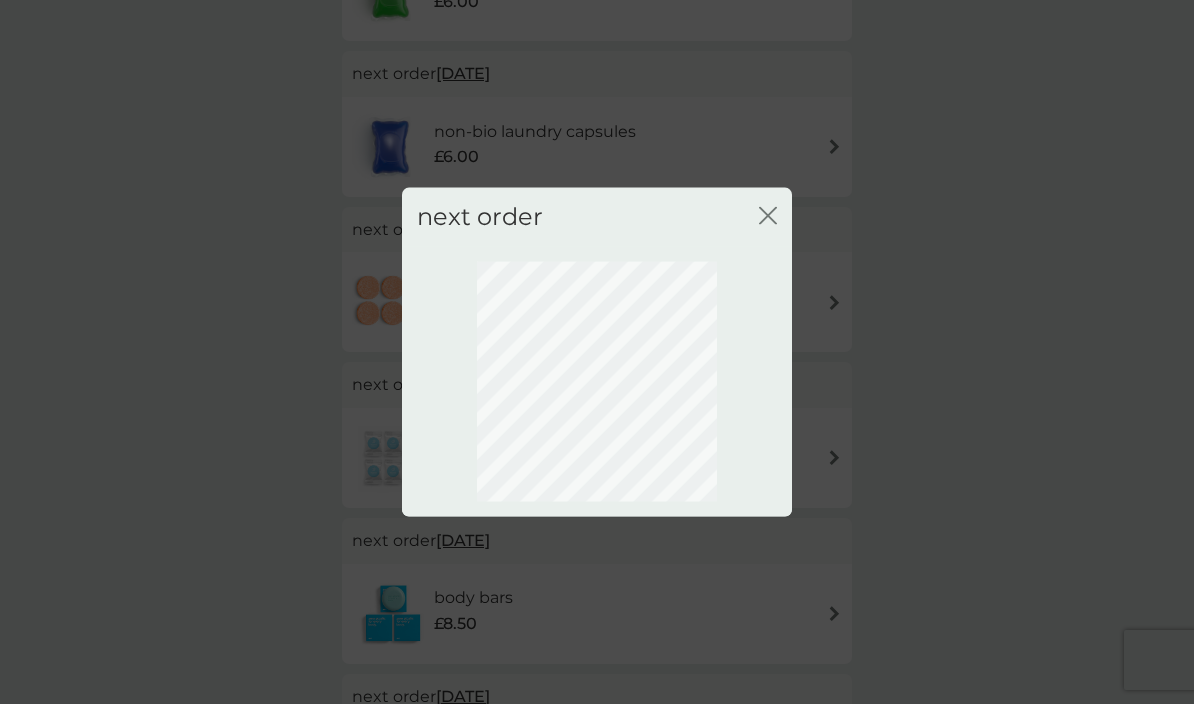 scroll, scrollTop: 46, scrollLeft: 0, axis: vertical 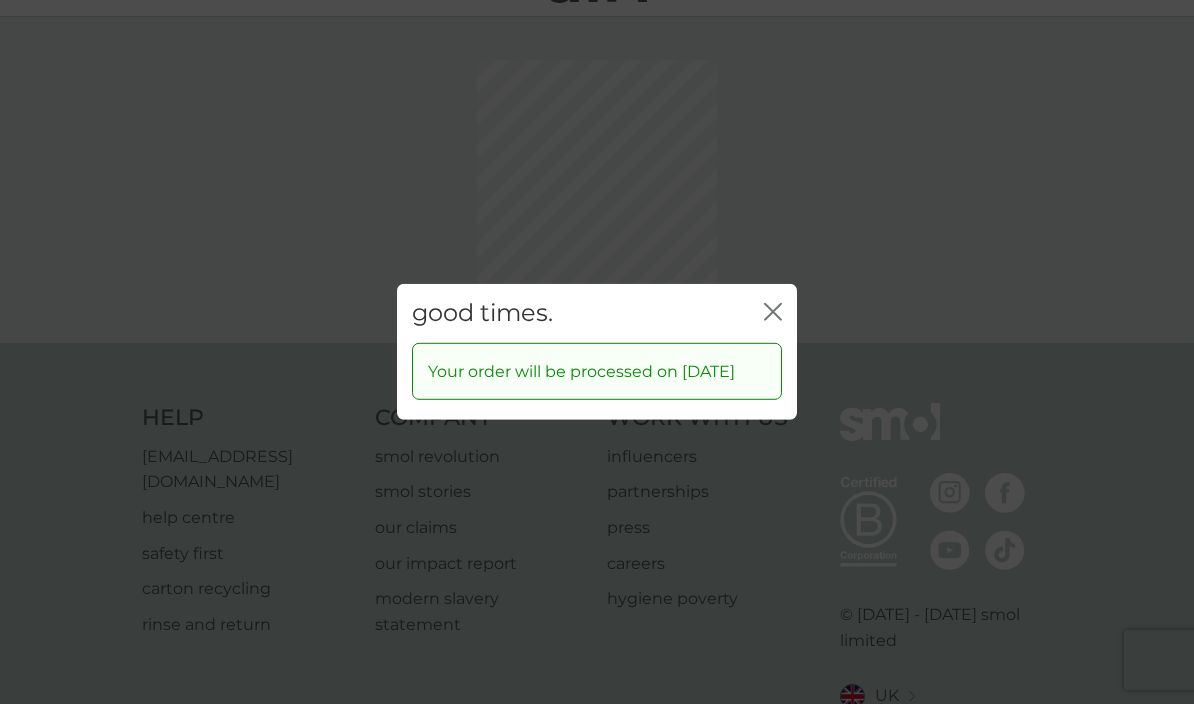 click on "close" 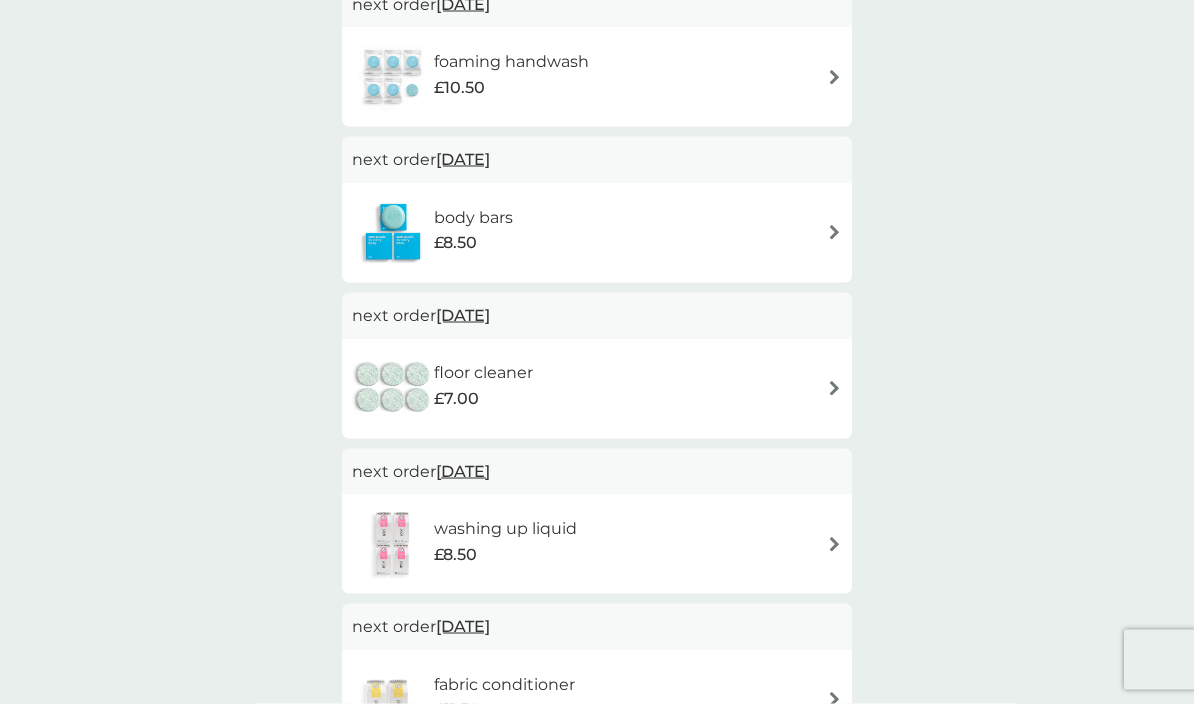 scroll, scrollTop: 521, scrollLeft: 0, axis: vertical 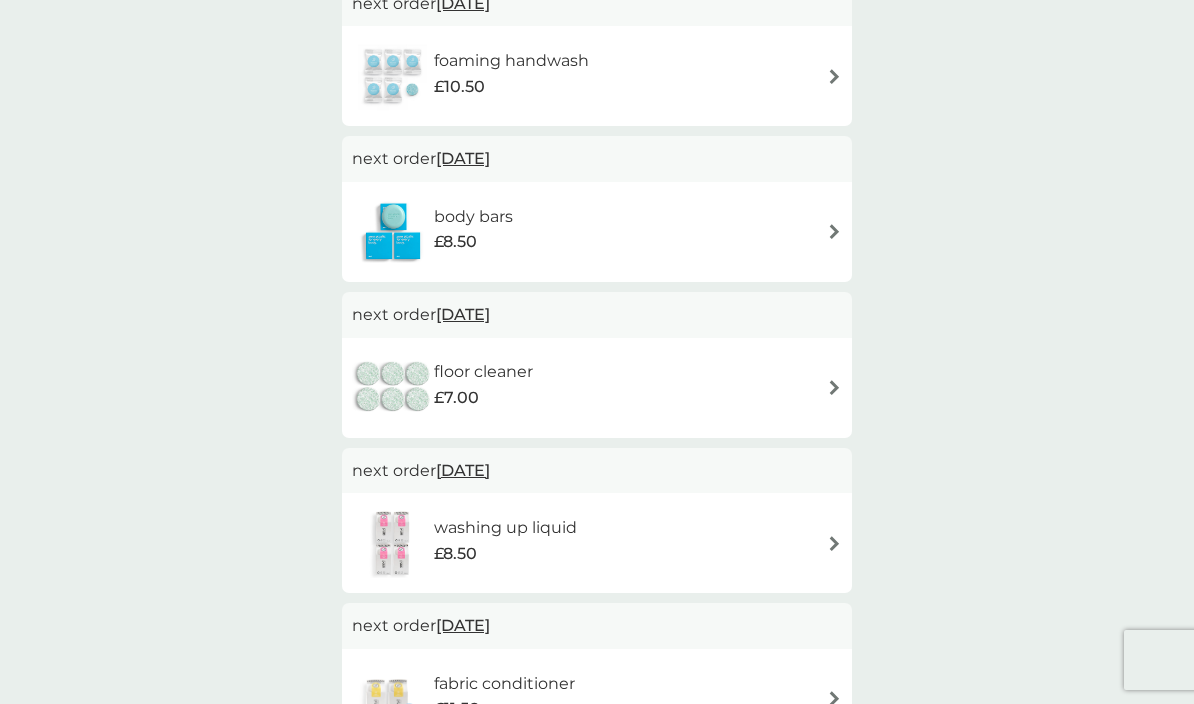 click on "31 Aug 2025" at bounding box center [463, 158] 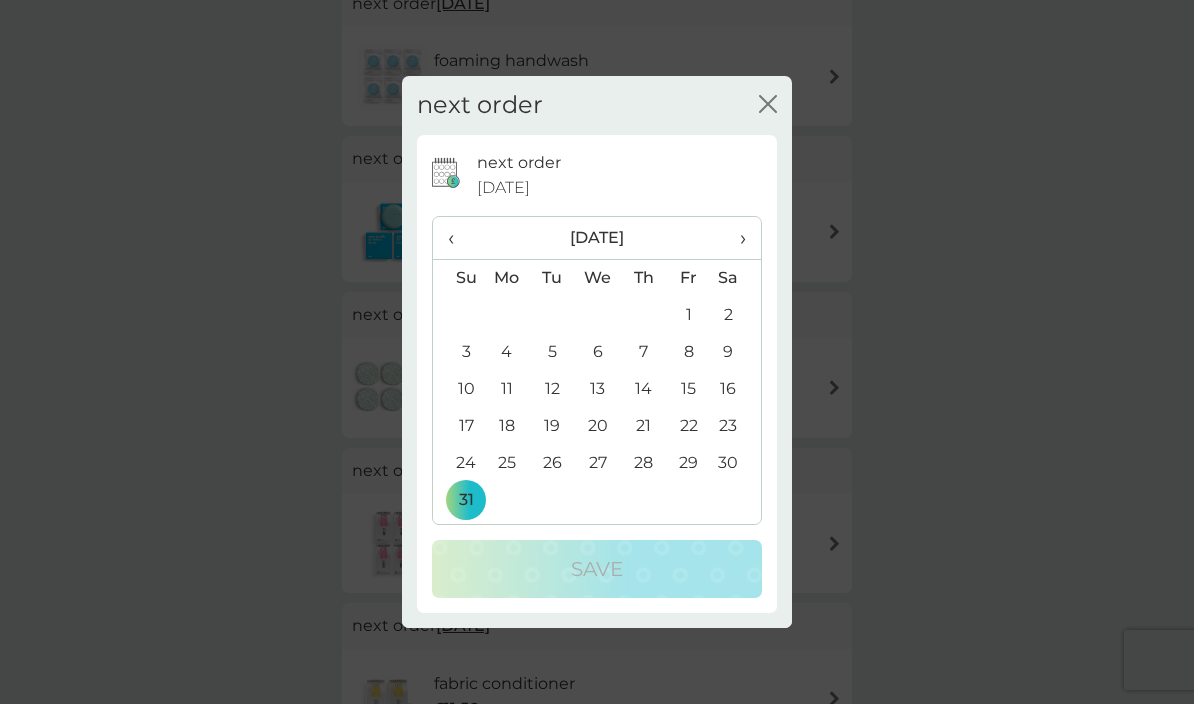 click on "‹" at bounding box center [458, 238] 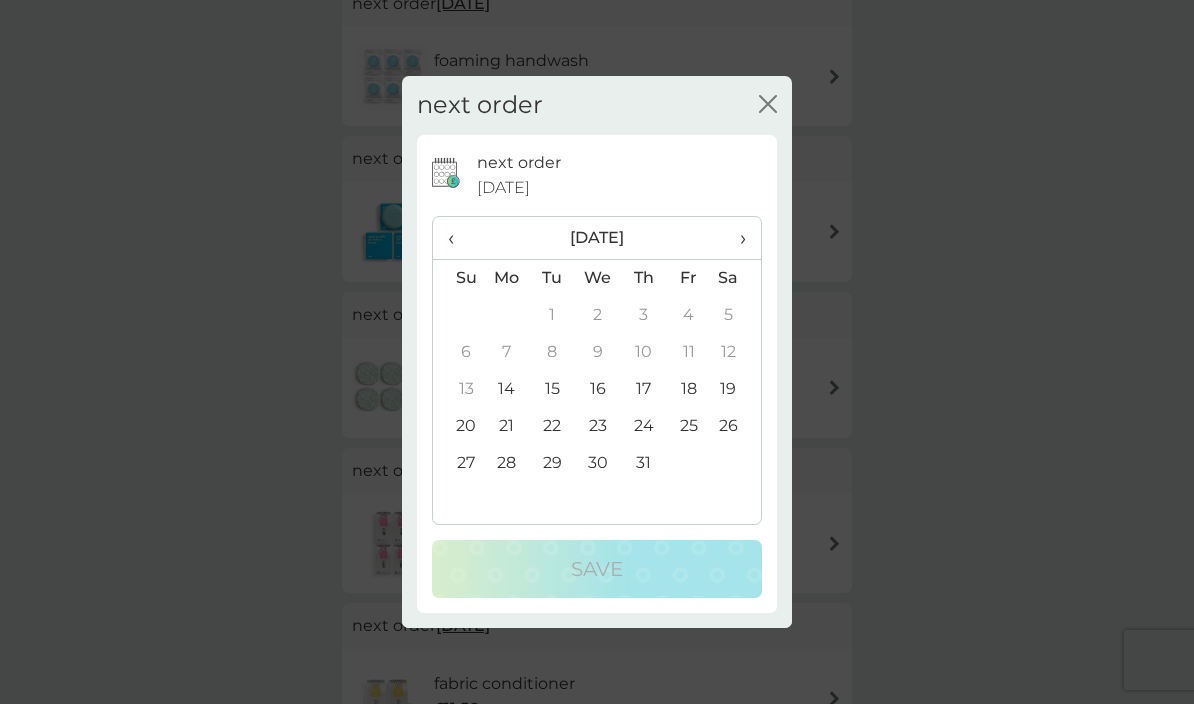 click on "14" at bounding box center [507, 389] 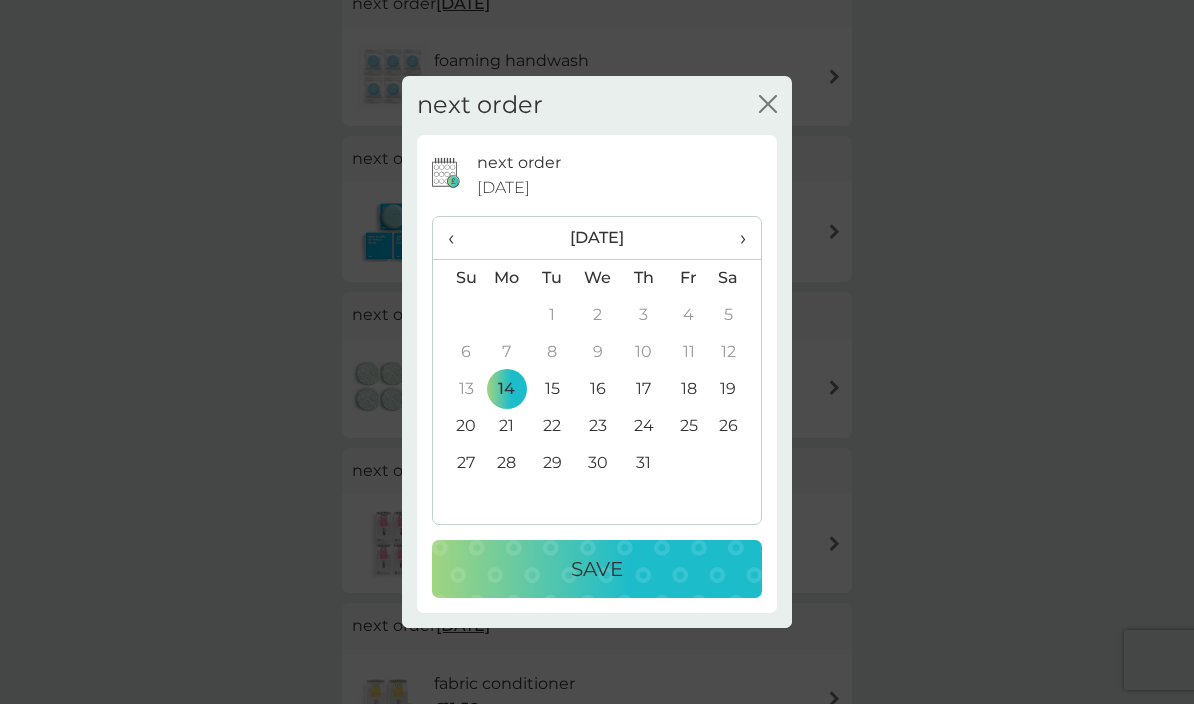 click on "Save" at bounding box center (597, 569) 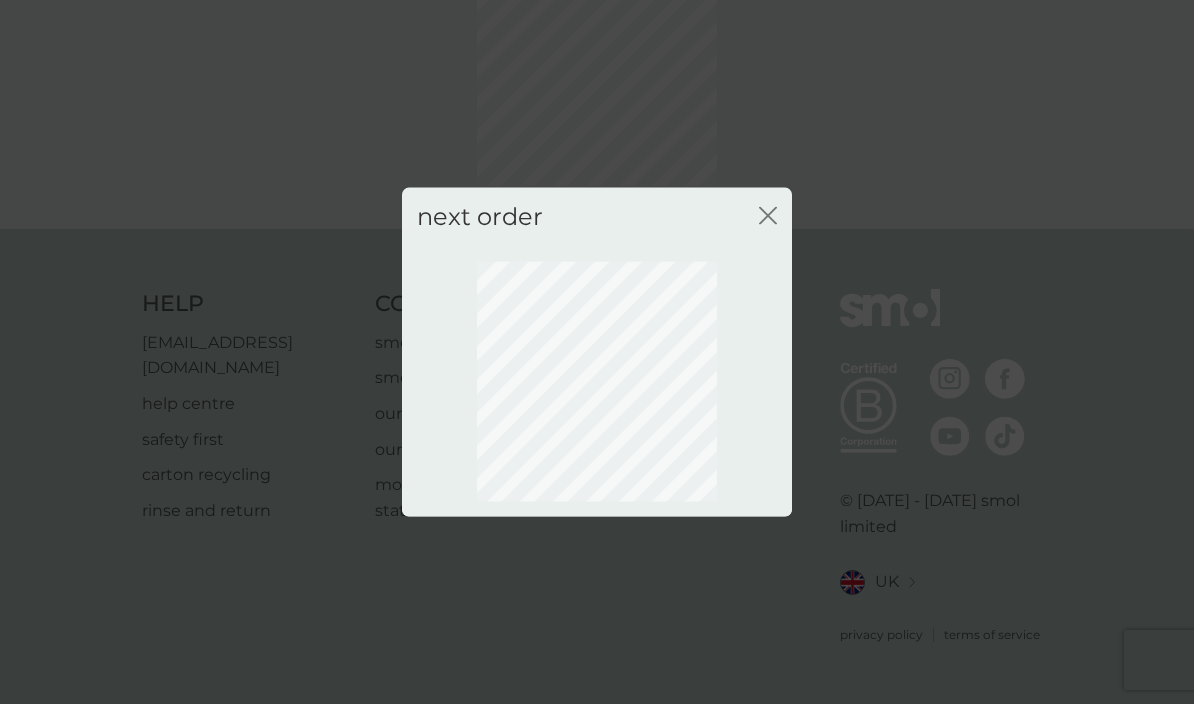 scroll, scrollTop: 46, scrollLeft: 0, axis: vertical 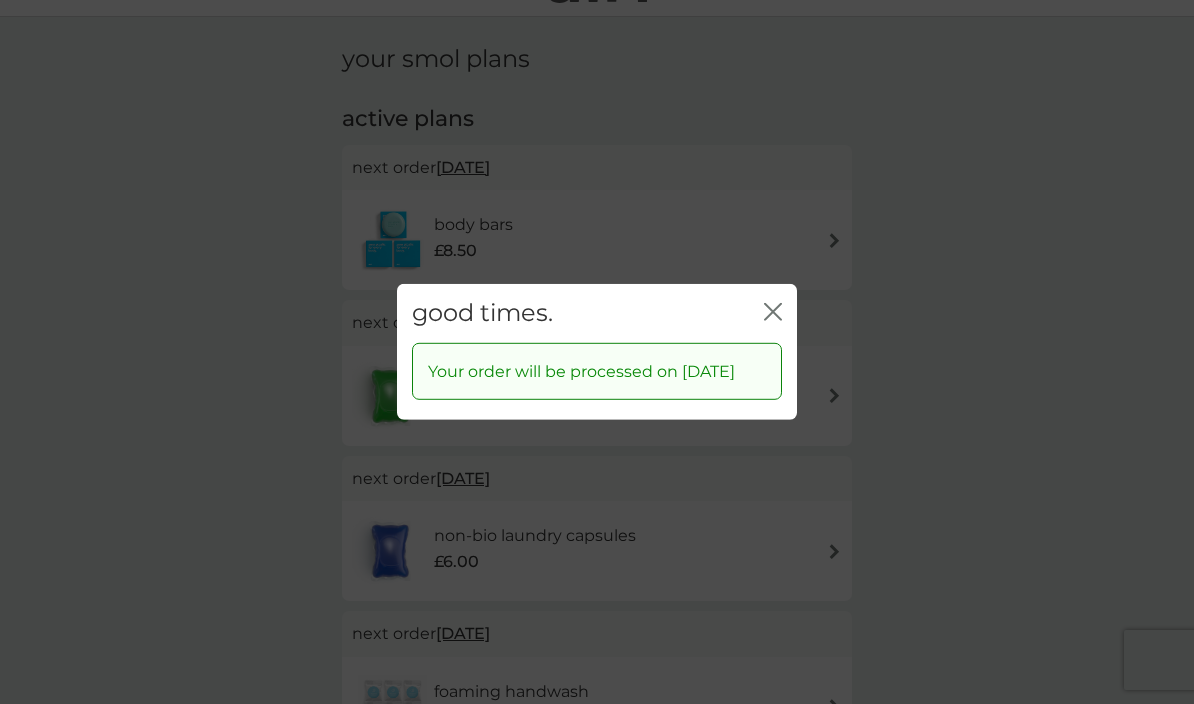 click on "good times. close" at bounding box center [597, 313] 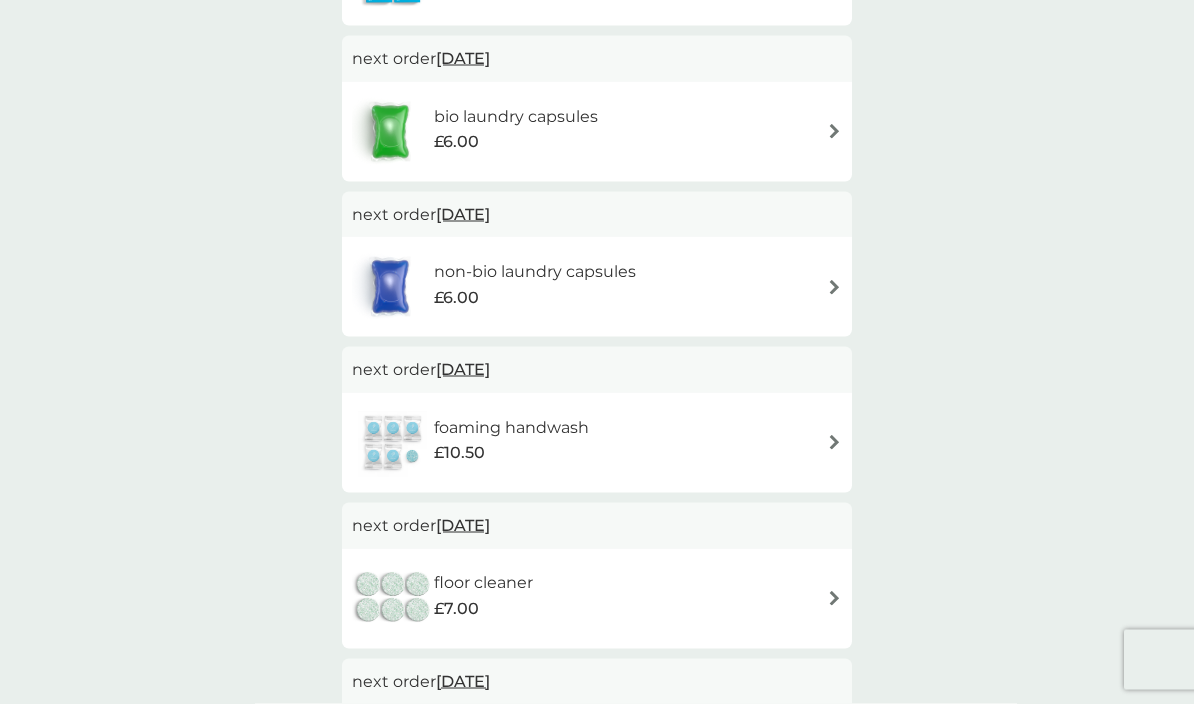 scroll, scrollTop: 312, scrollLeft: 0, axis: vertical 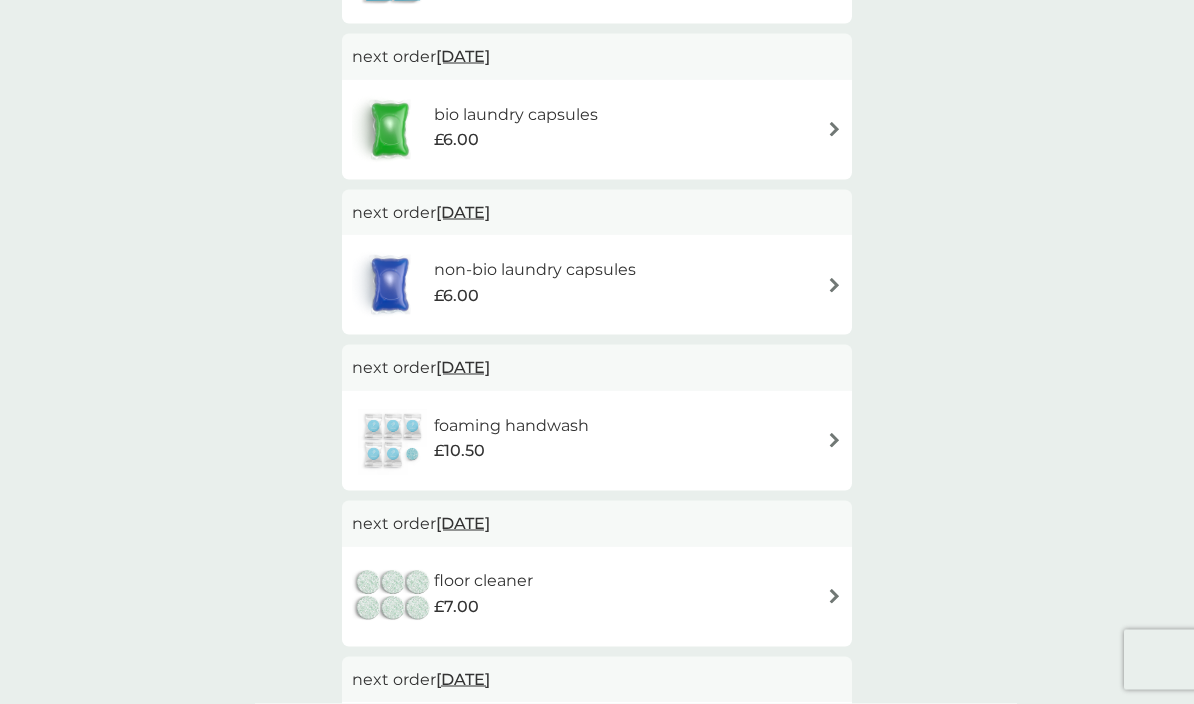click on "31 Aug 2025" at bounding box center [463, 212] 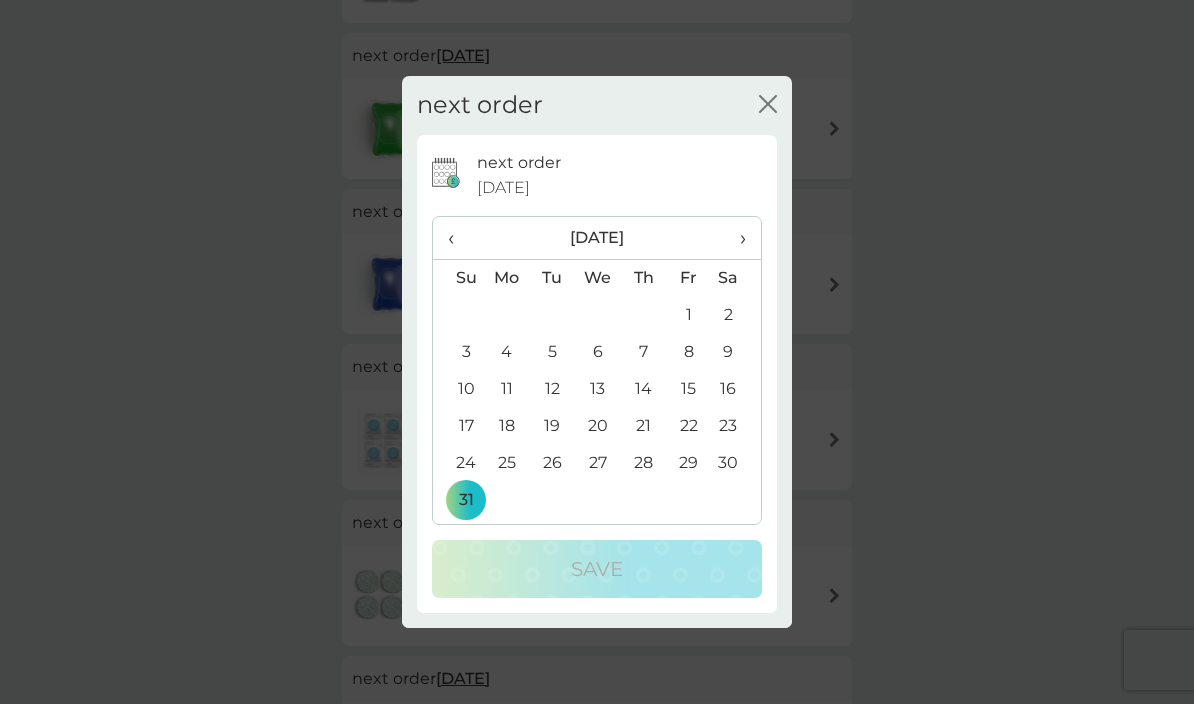 click on "‹" at bounding box center (458, 238) 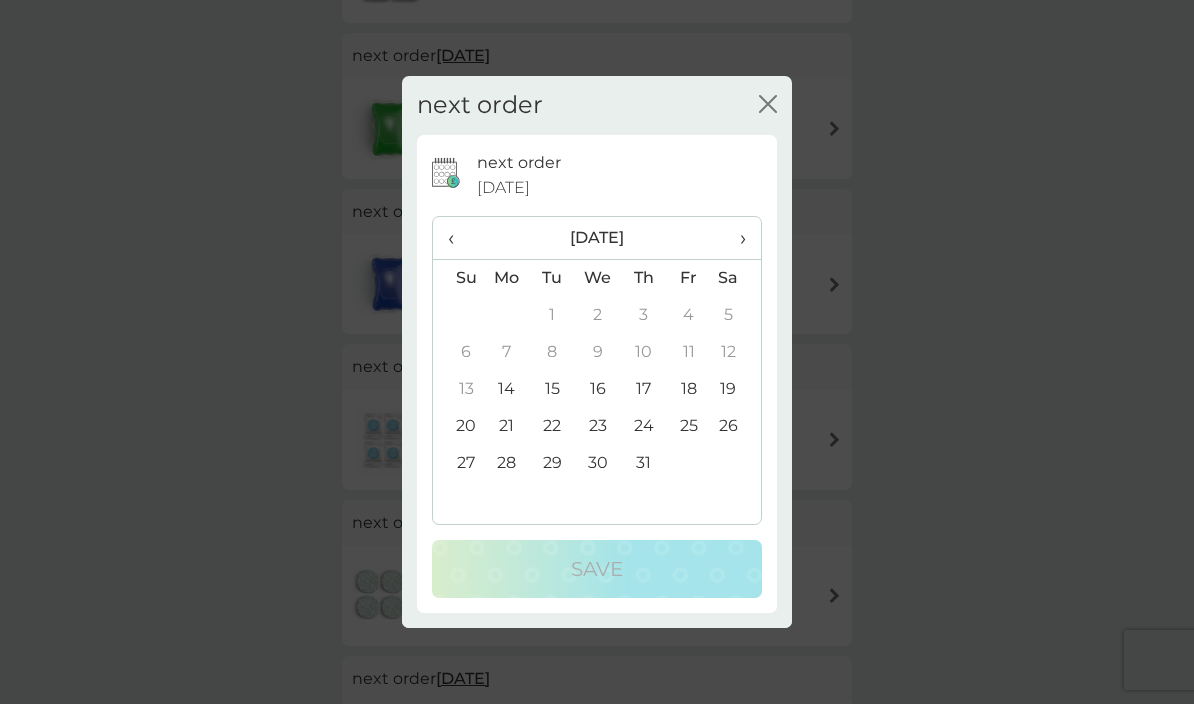 click on "14" at bounding box center [507, 389] 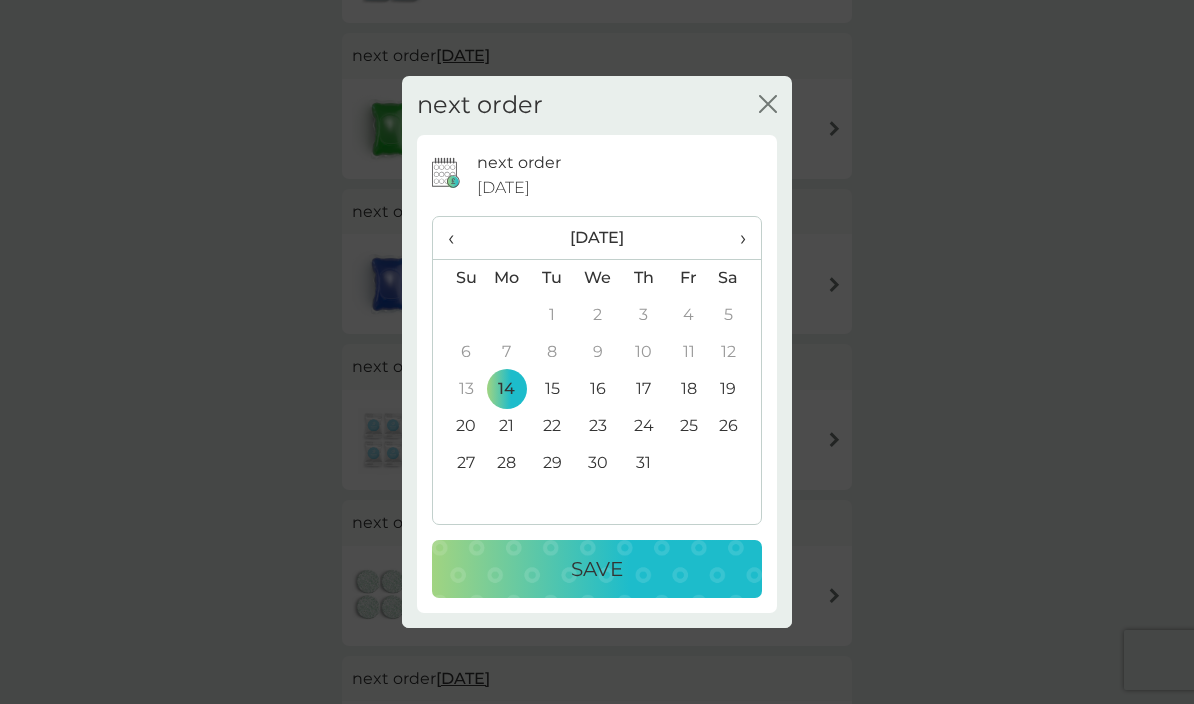 click on "Save" at bounding box center [597, 569] 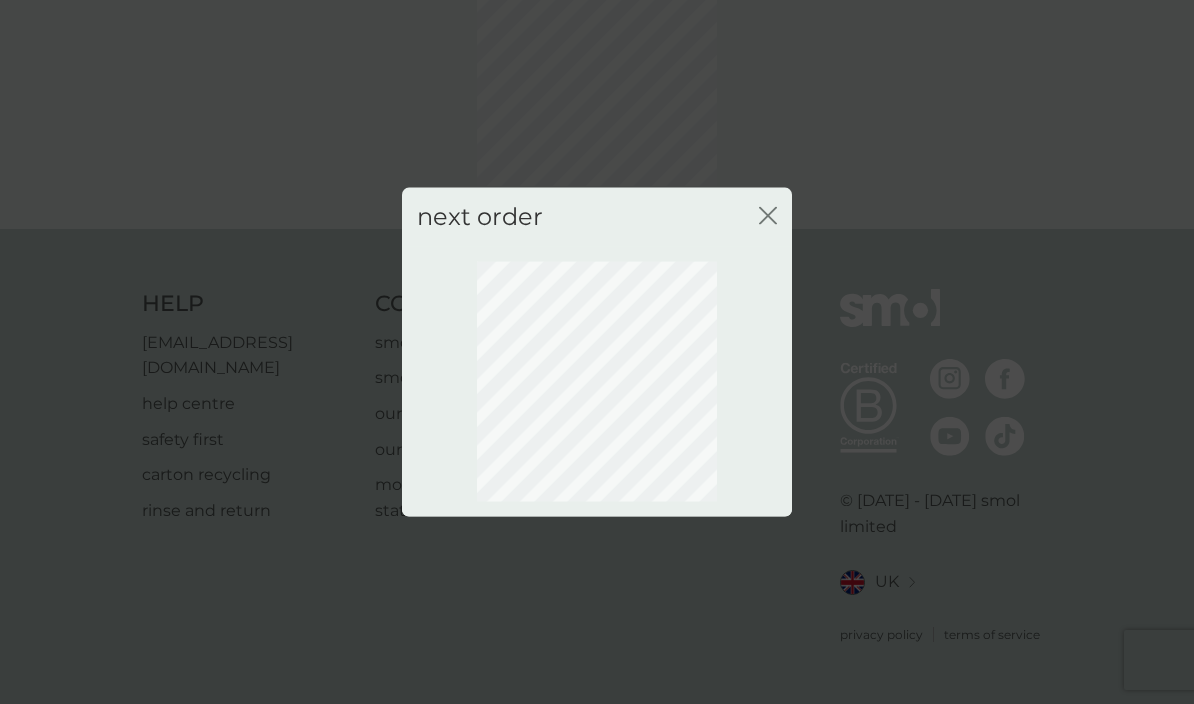 scroll, scrollTop: 46, scrollLeft: 0, axis: vertical 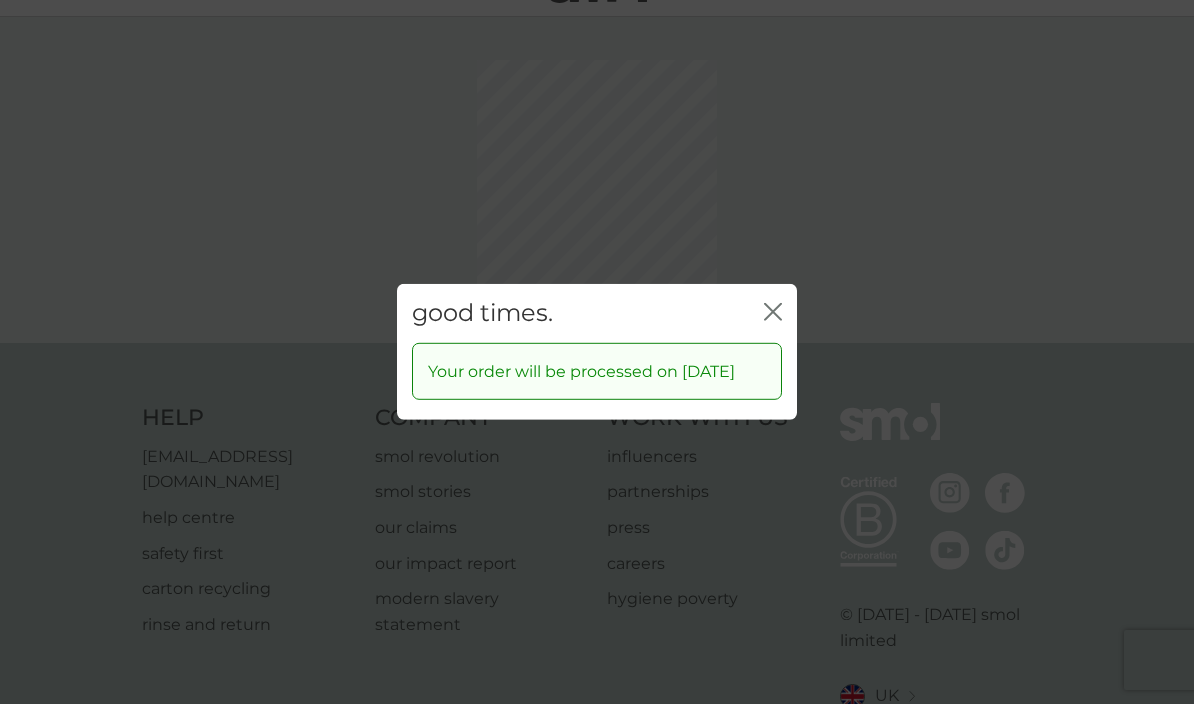 click on "good times. close" at bounding box center [597, 313] 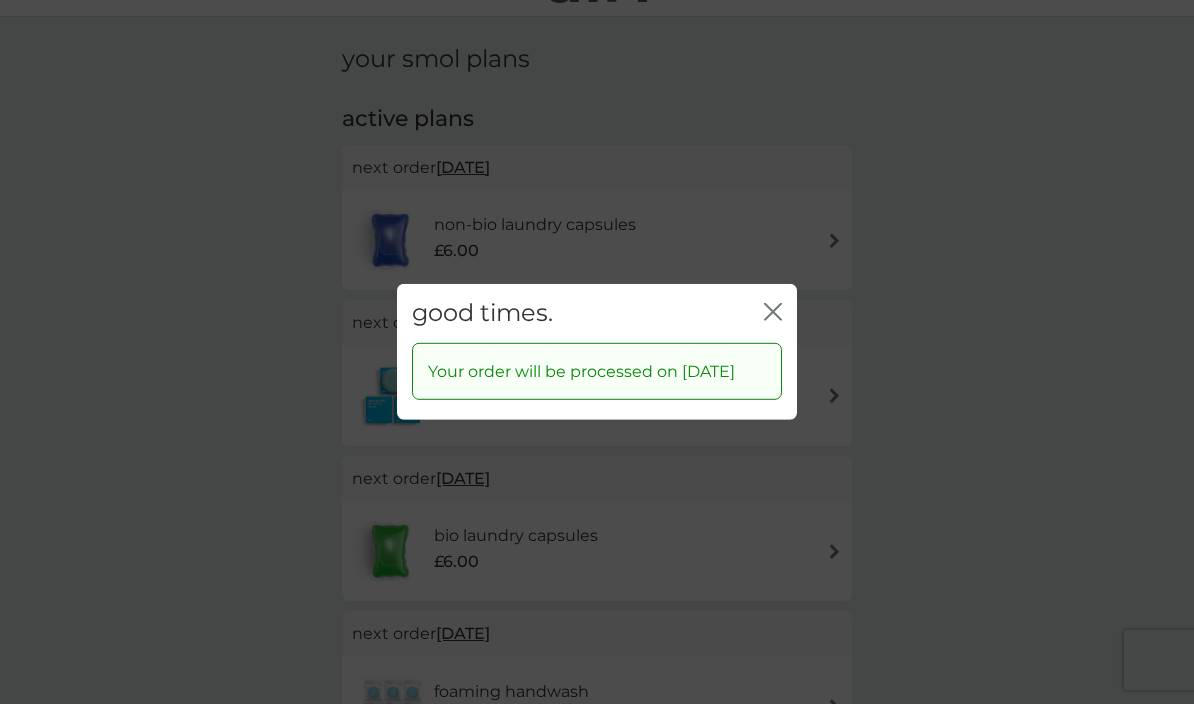 click on "good times. close" at bounding box center (597, 313) 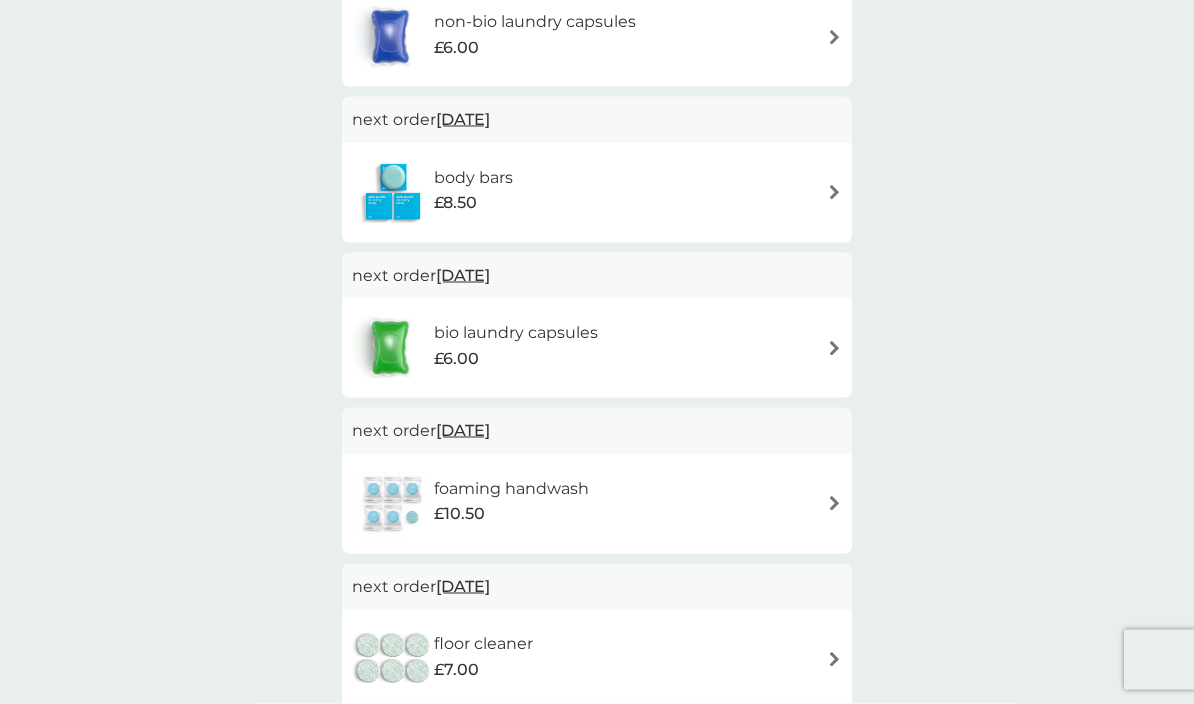click on "31 Aug 2025" at bounding box center (463, 430) 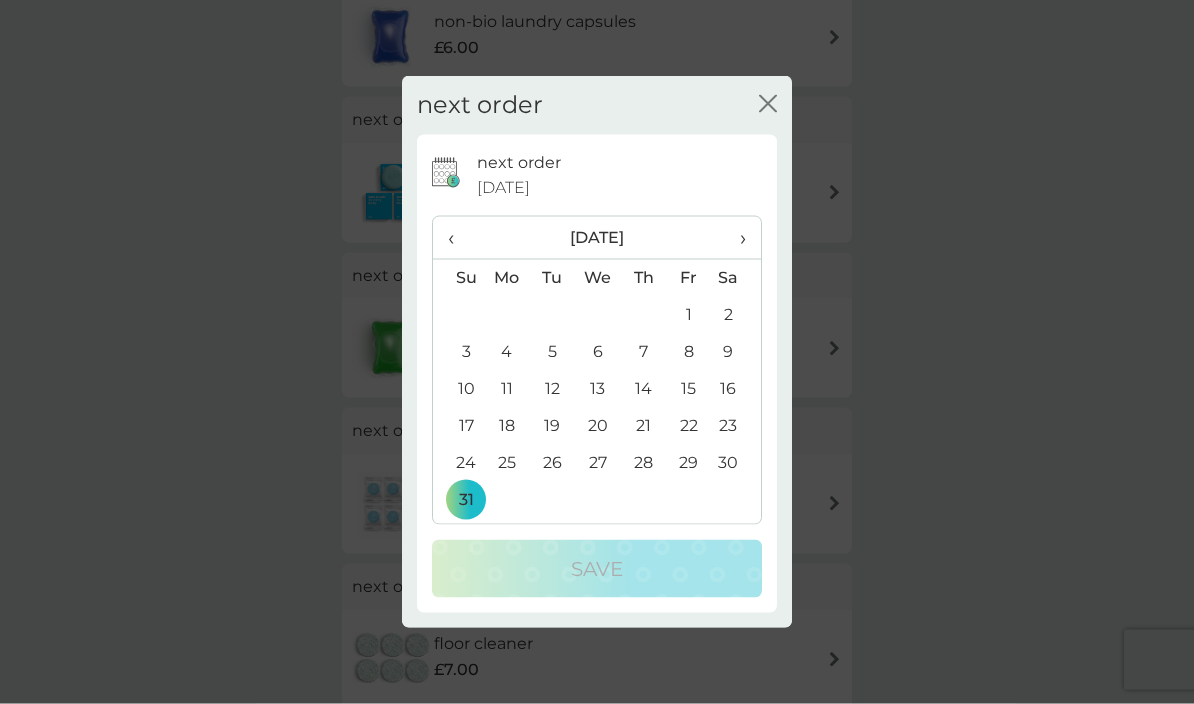 scroll, scrollTop: 250, scrollLeft: 0, axis: vertical 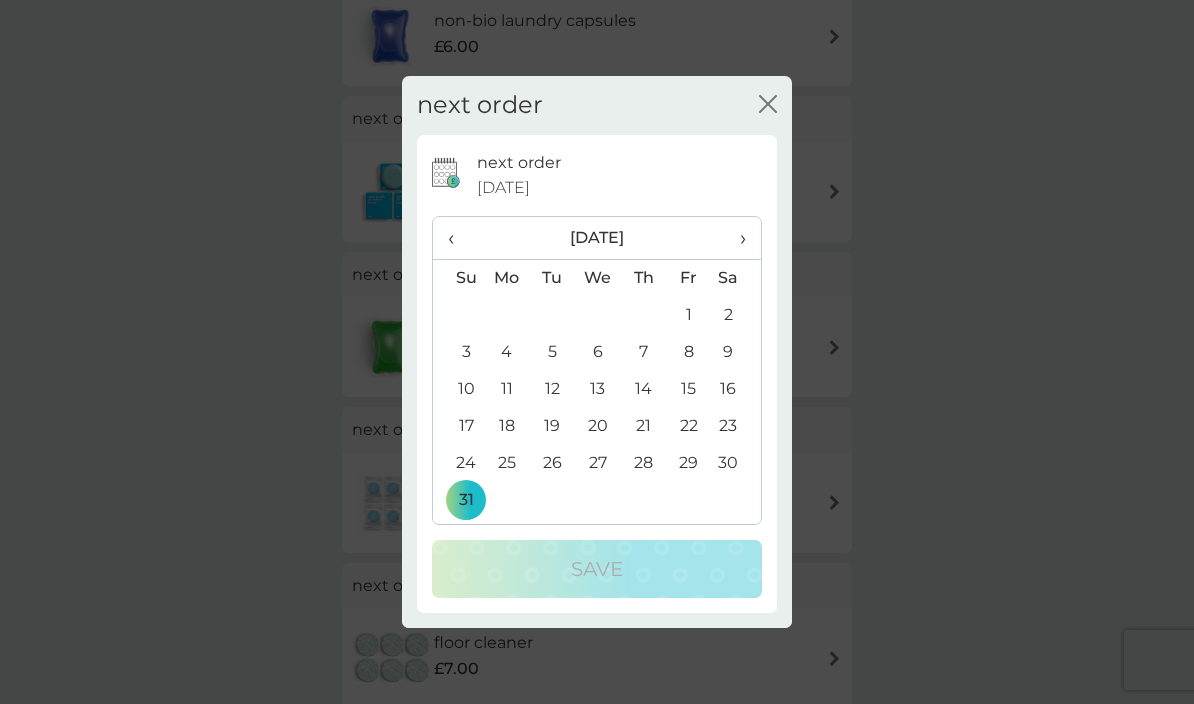 click on "‹" at bounding box center [458, 238] 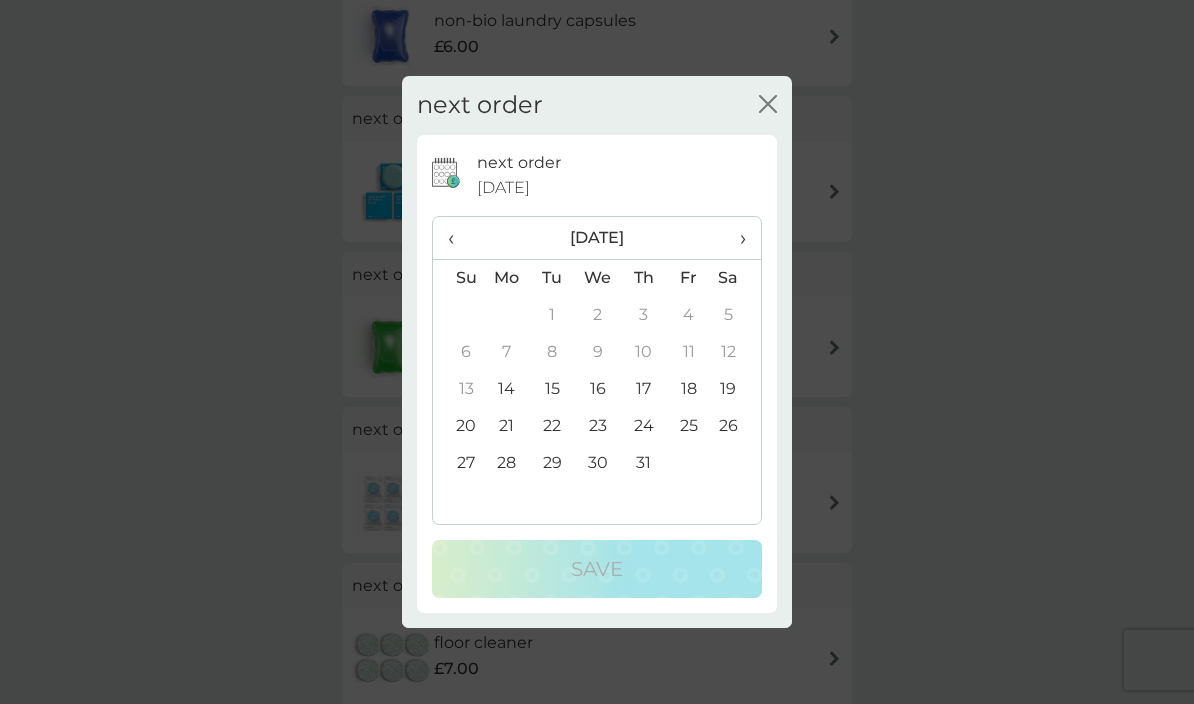 click on "14" at bounding box center [507, 389] 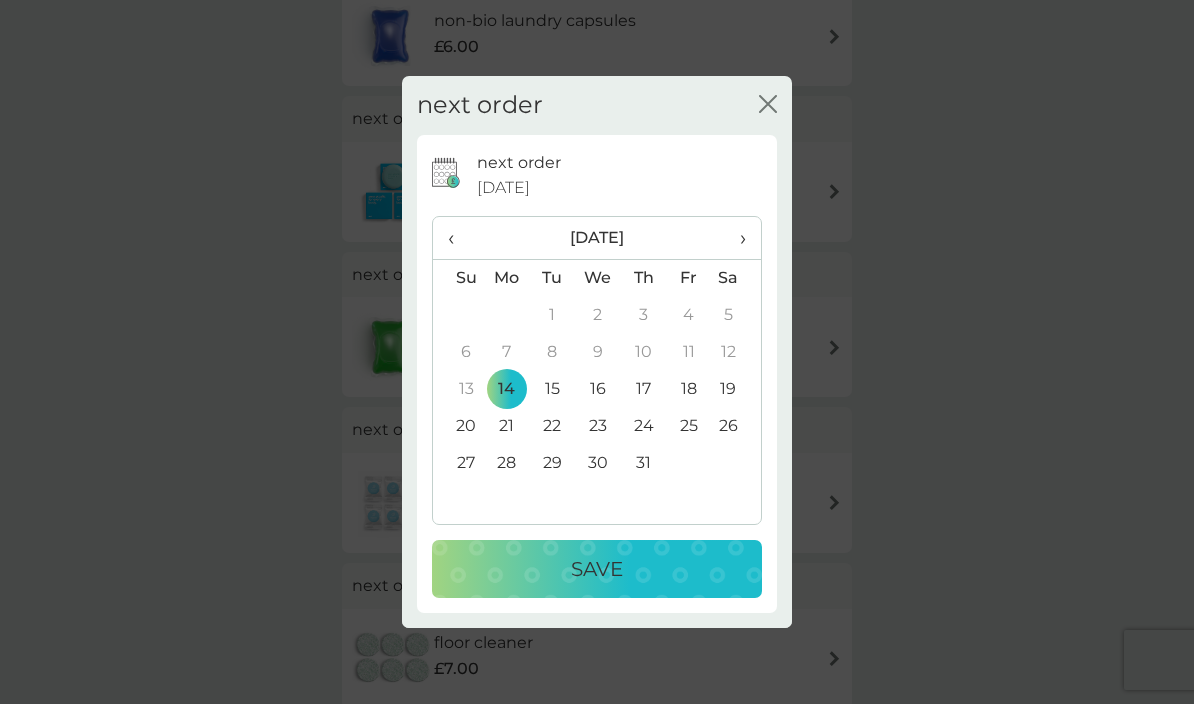 click on "Save" at bounding box center (597, 569) 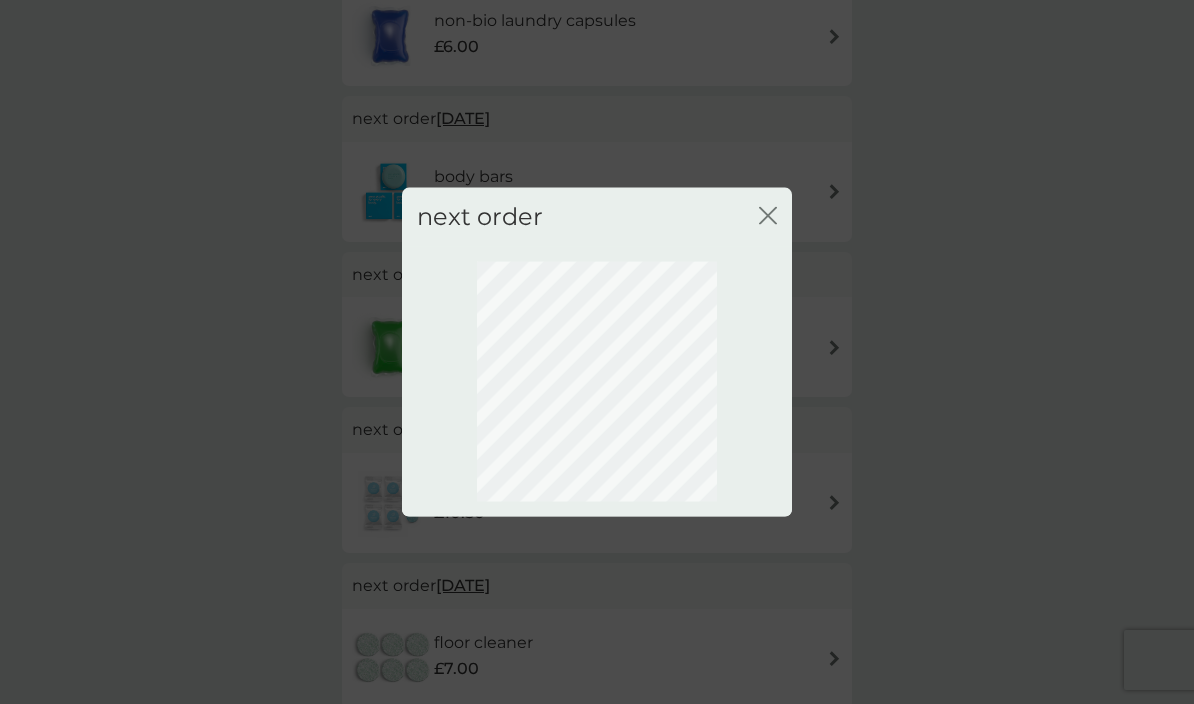 scroll, scrollTop: 46, scrollLeft: 0, axis: vertical 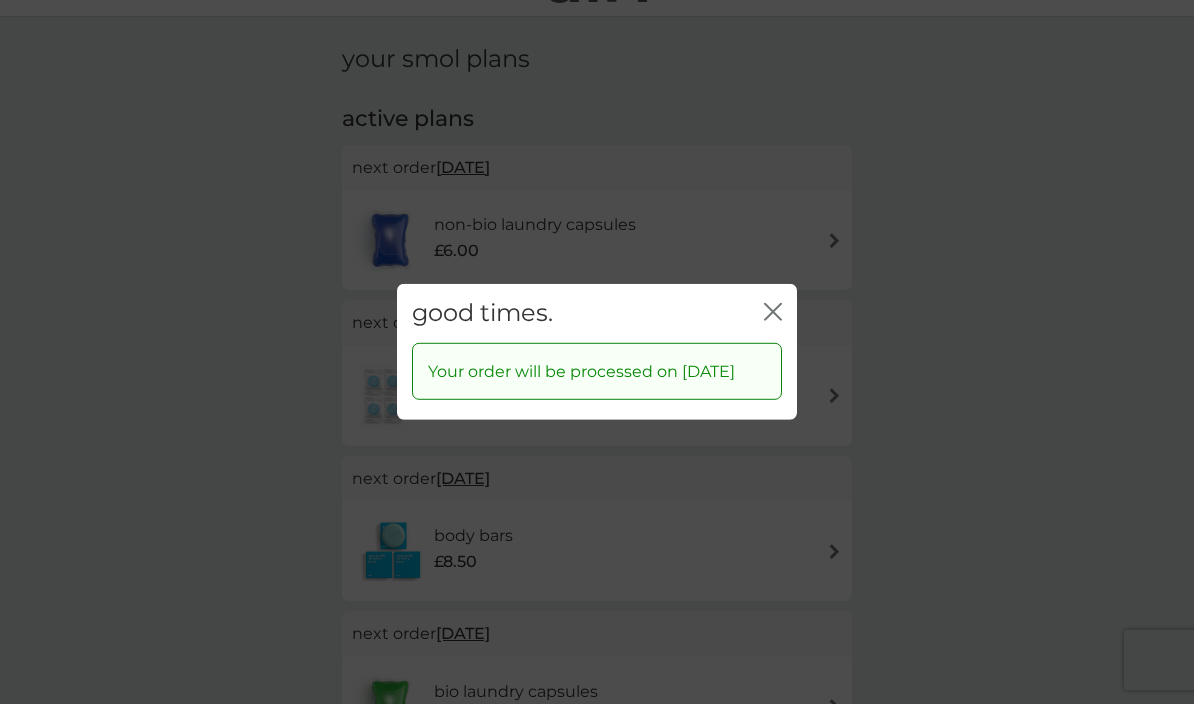 click on "close" 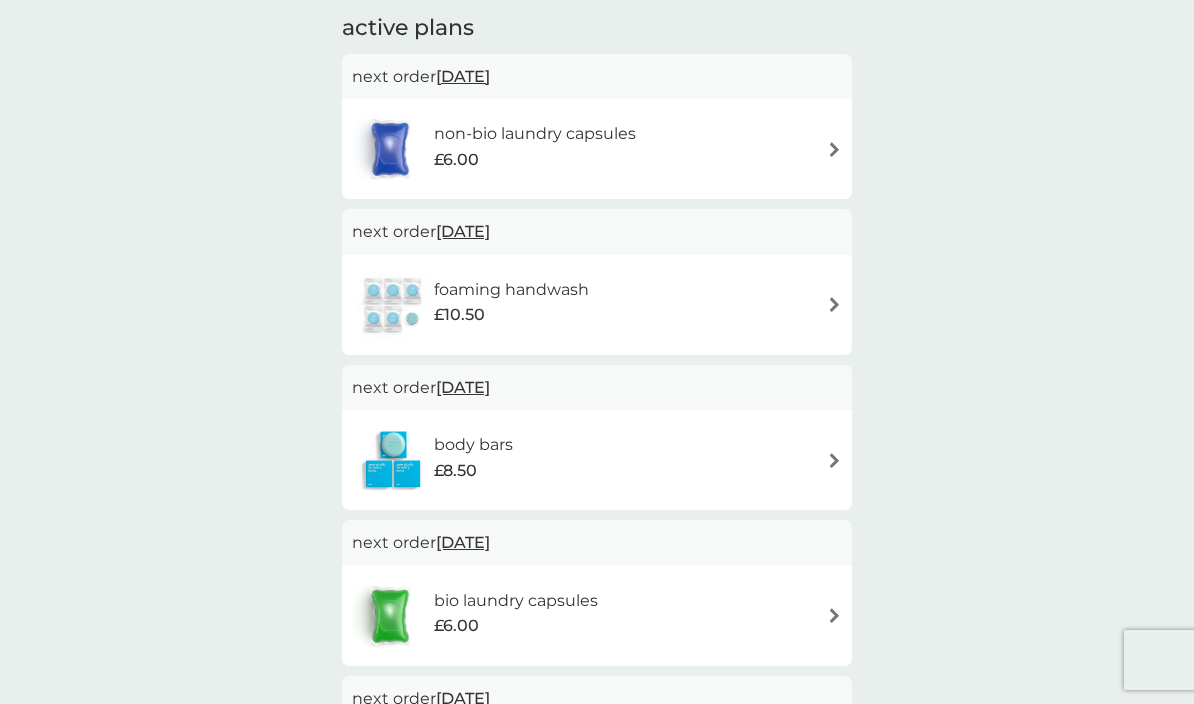 scroll, scrollTop: 142, scrollLeft: 0, axis: vertical 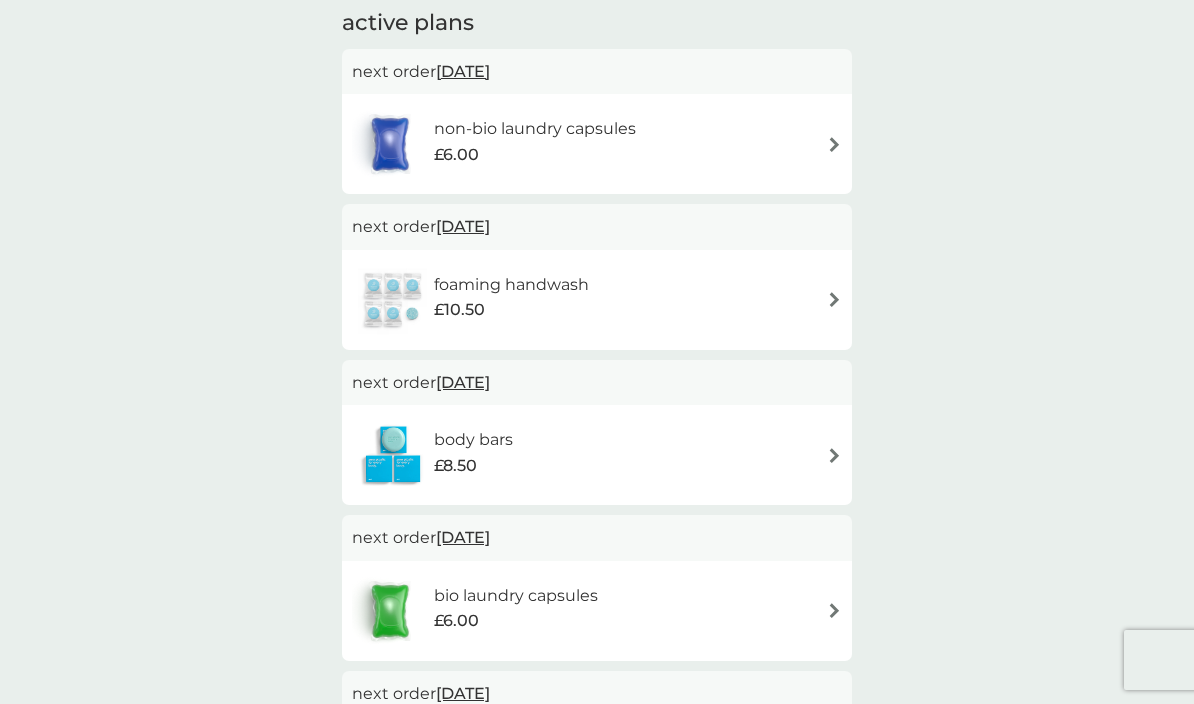 click on "14 Jul 2025" at bounding box center [463, 382] 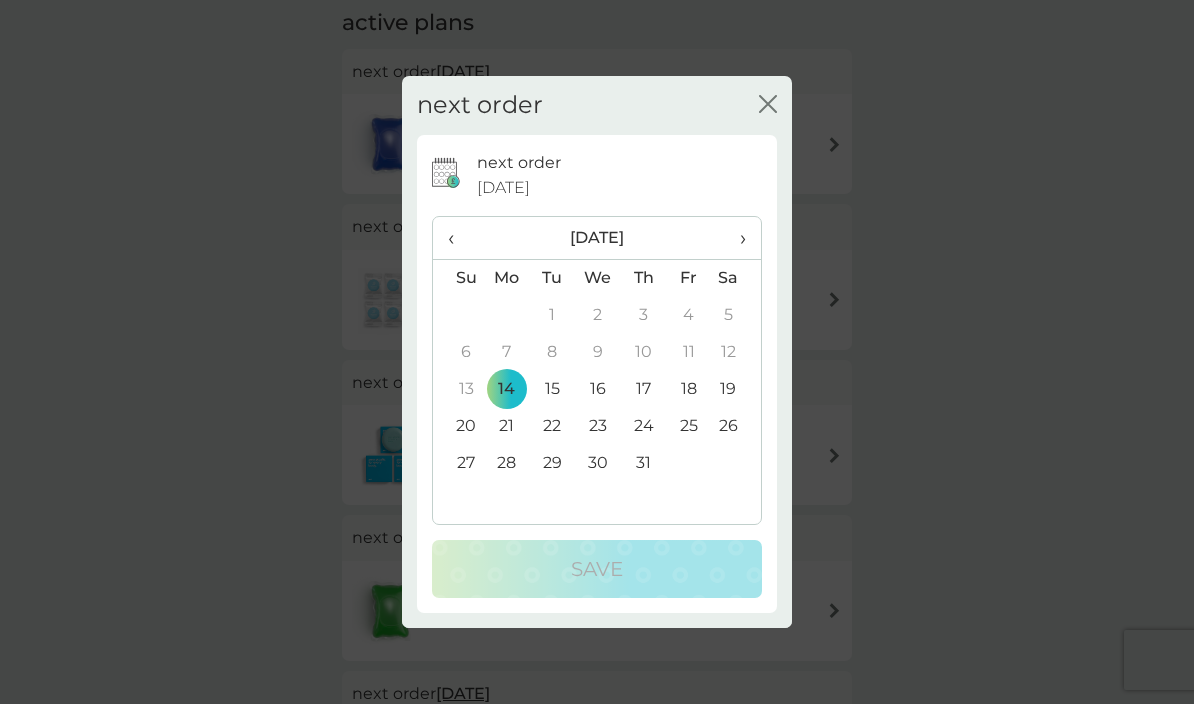 click on "›" at bounding box center [736, 238] 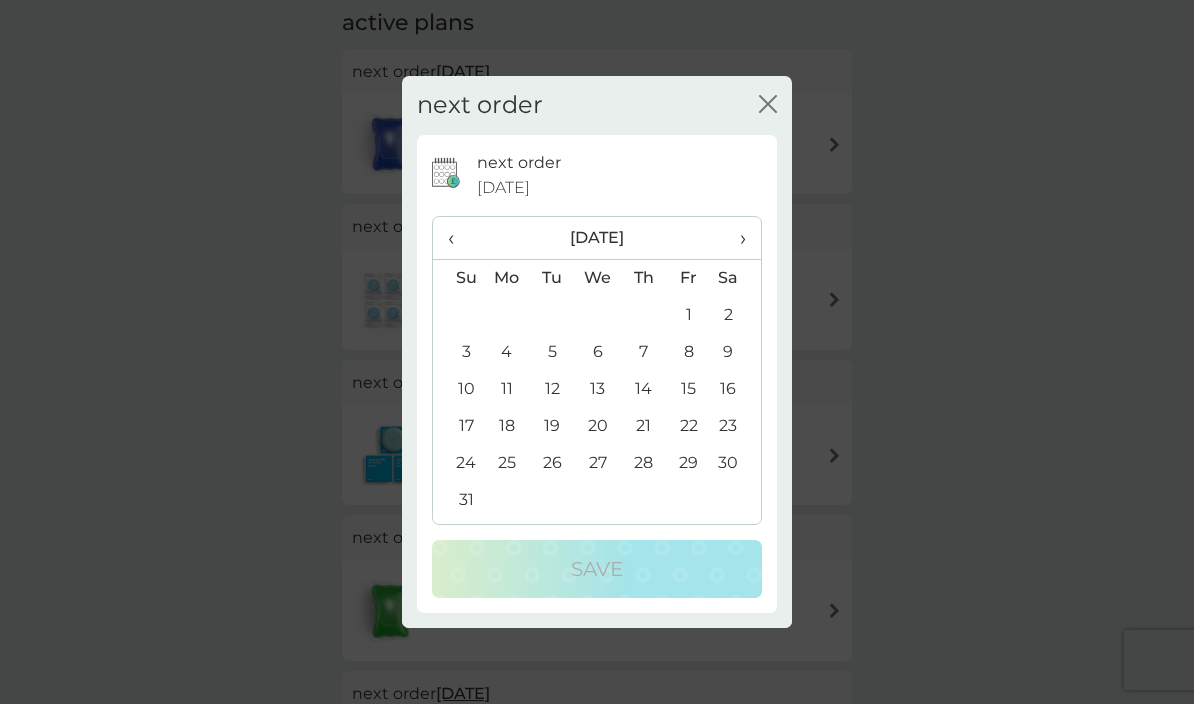 click on "31" at bounding box center (458, 500) 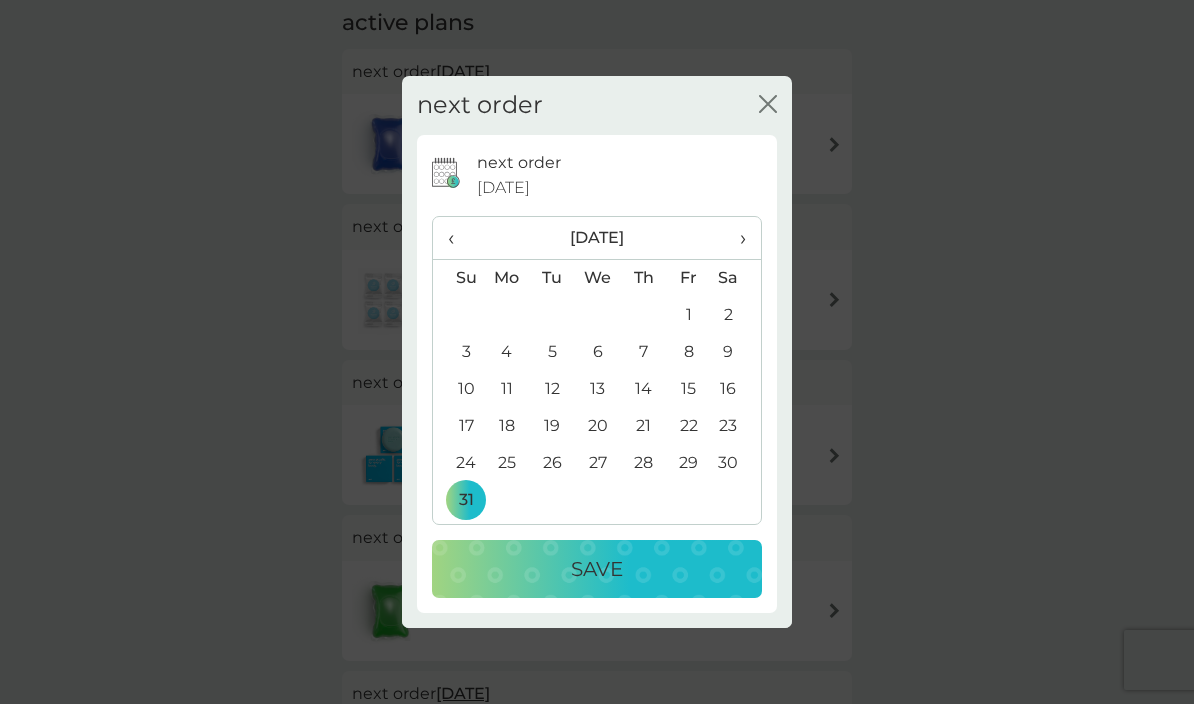 click on "Save" at bounding box center (597, 569) 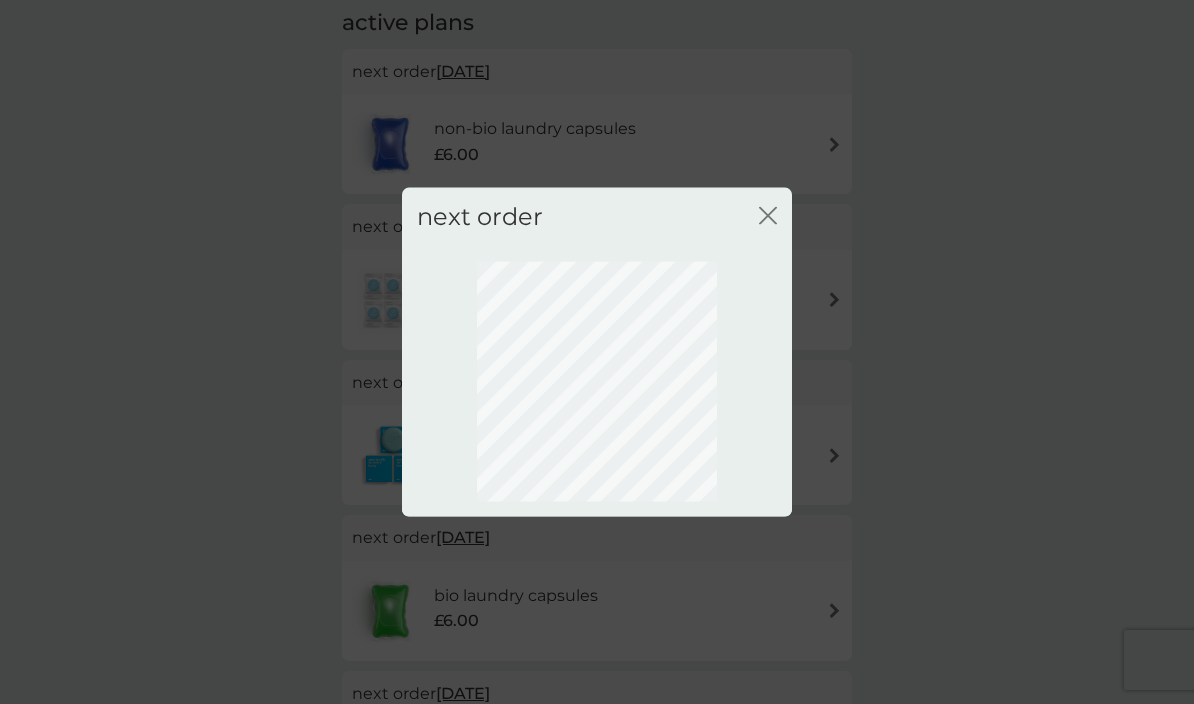 scroll, scrollTop: 46, scrollLeft: 0, axis: vertical 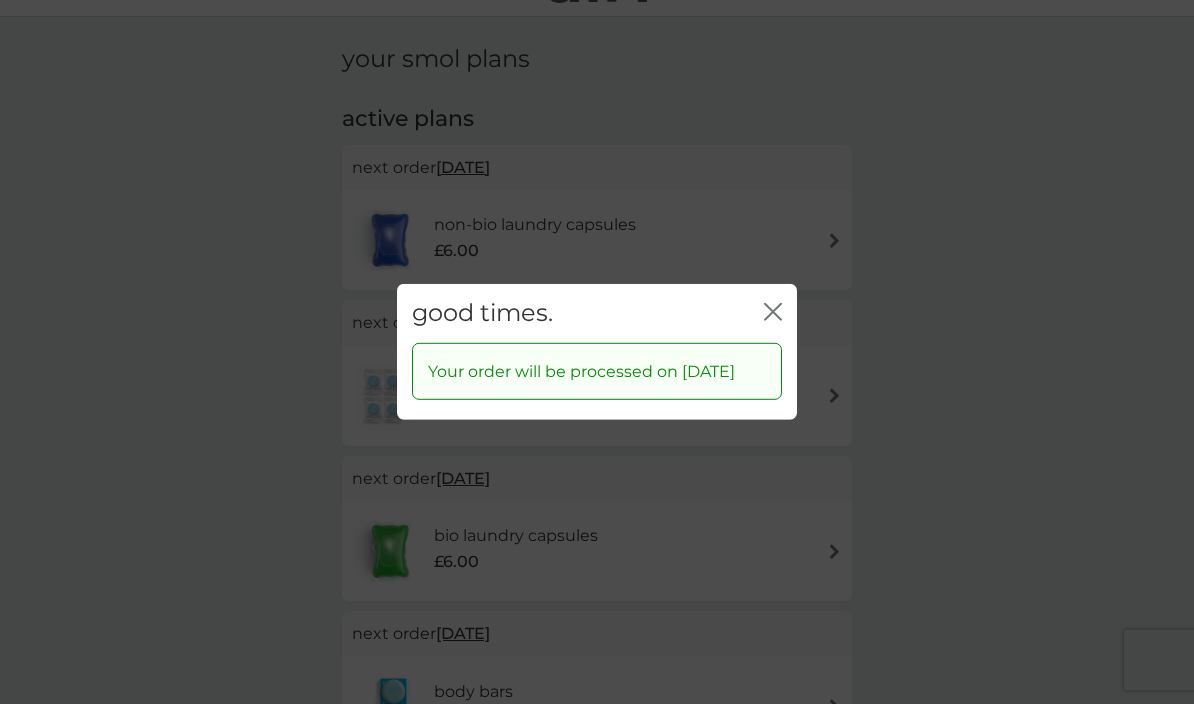 click 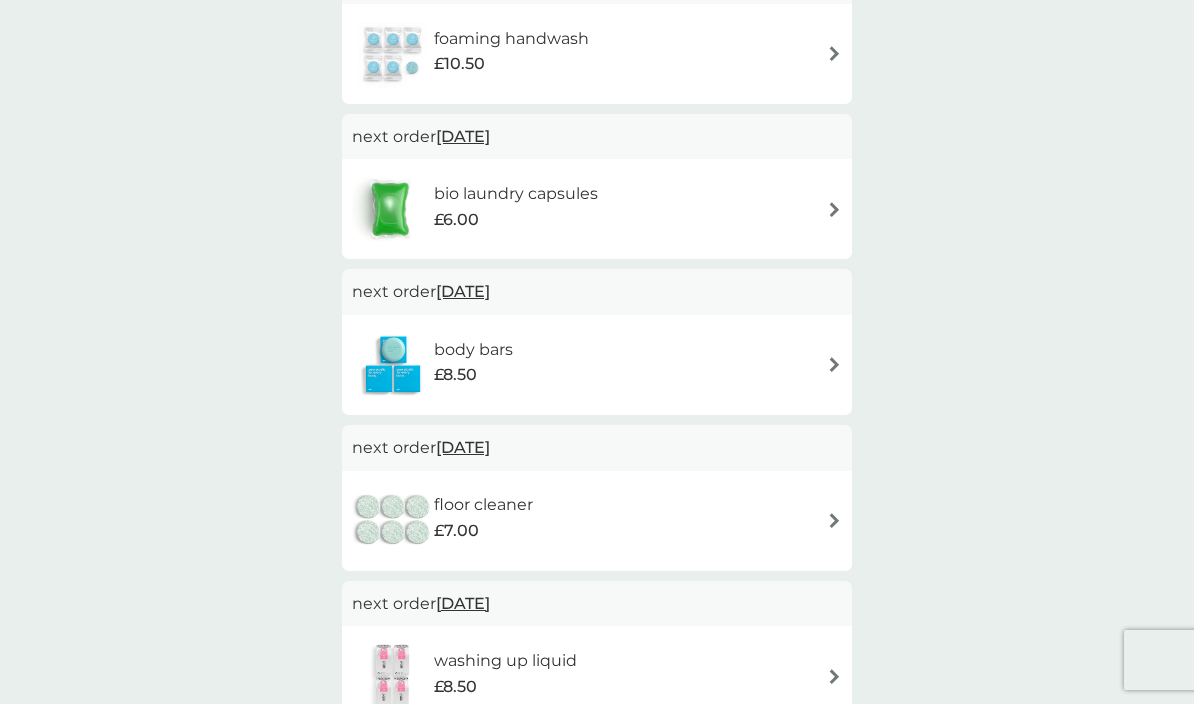 scroll, scrollTop: 392, scrollLeft: 0, axis: vertical 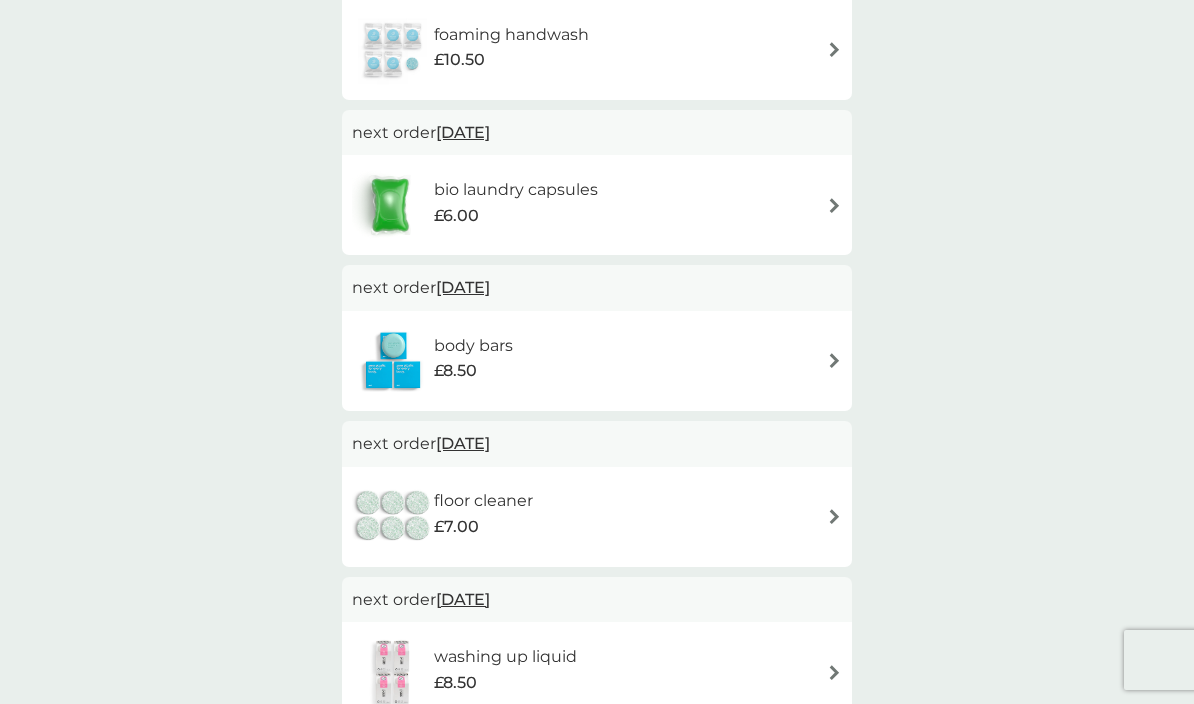 click on "31 Aug 2025" at bounding box center (463, 443) 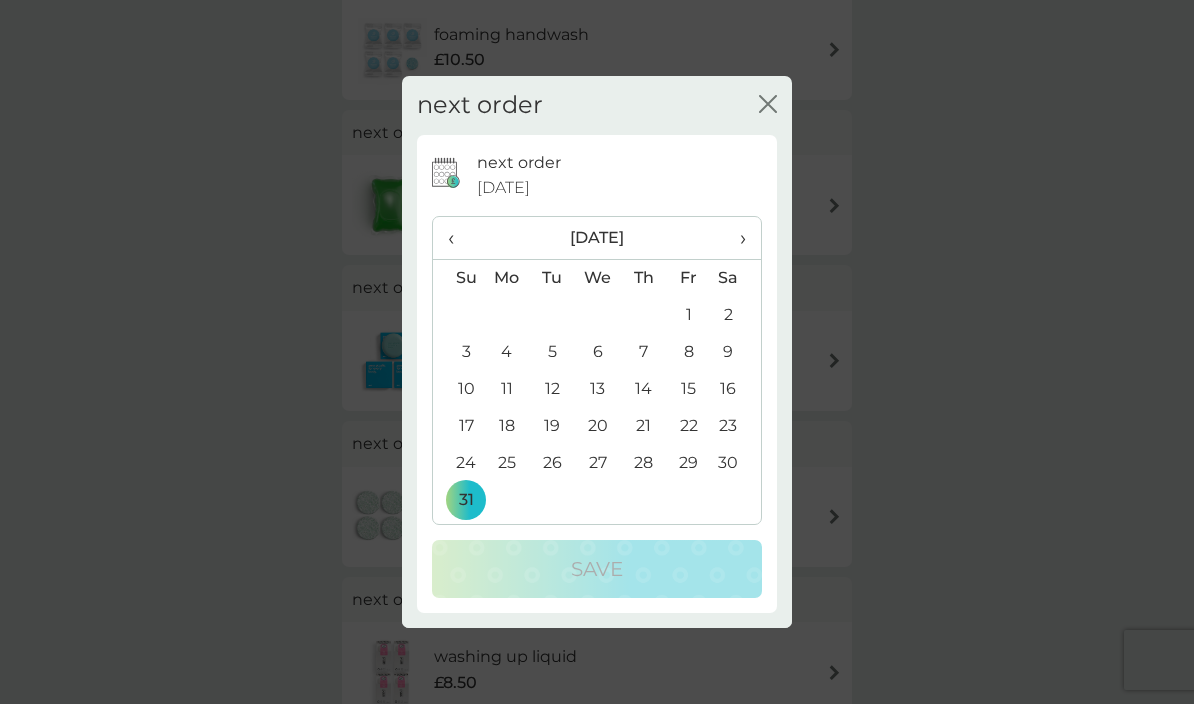 click on "‹" at bounding box center [458, 238] 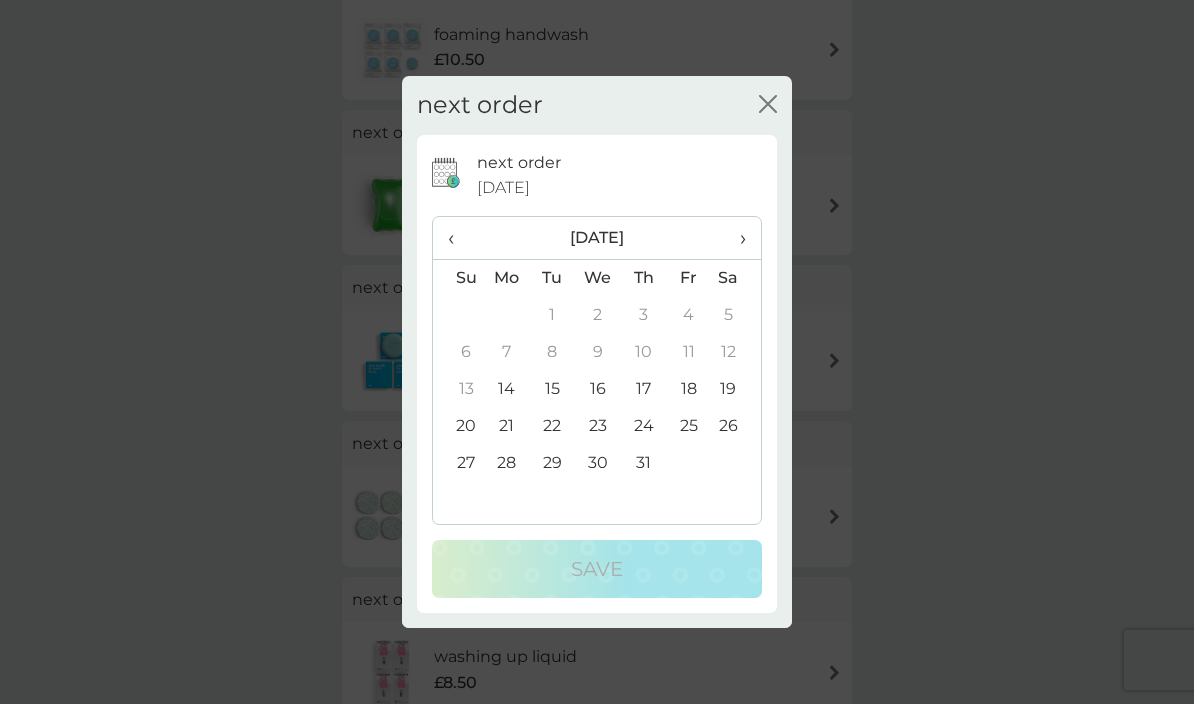 click on "14" at bounding box center (507, 389) 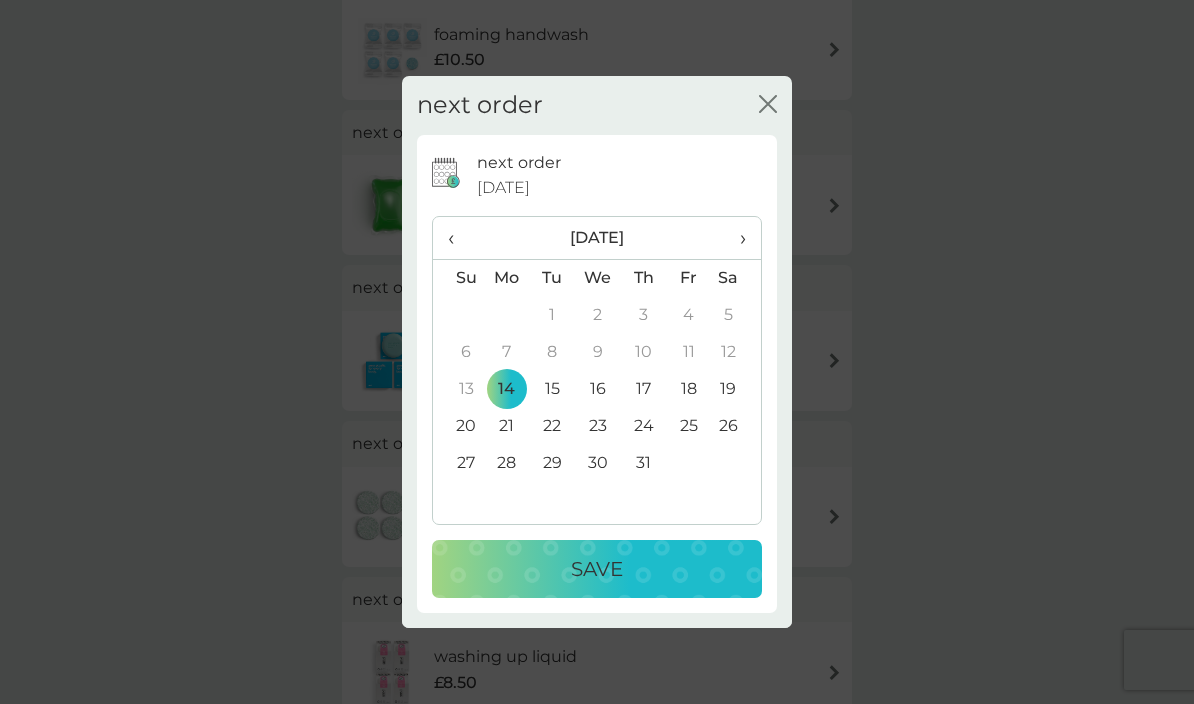 click on "Save" at bounding box center (597, 569) 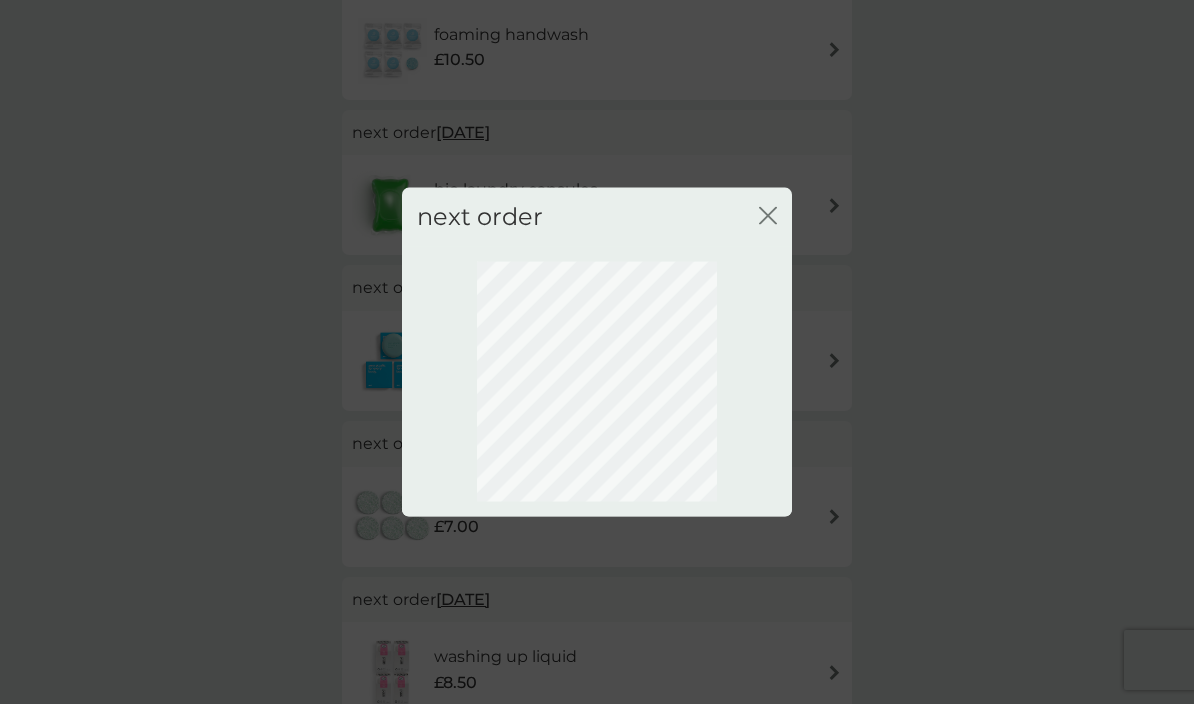 scroll, scrollTop: 46, scrollLeft: 0, axis: vertical 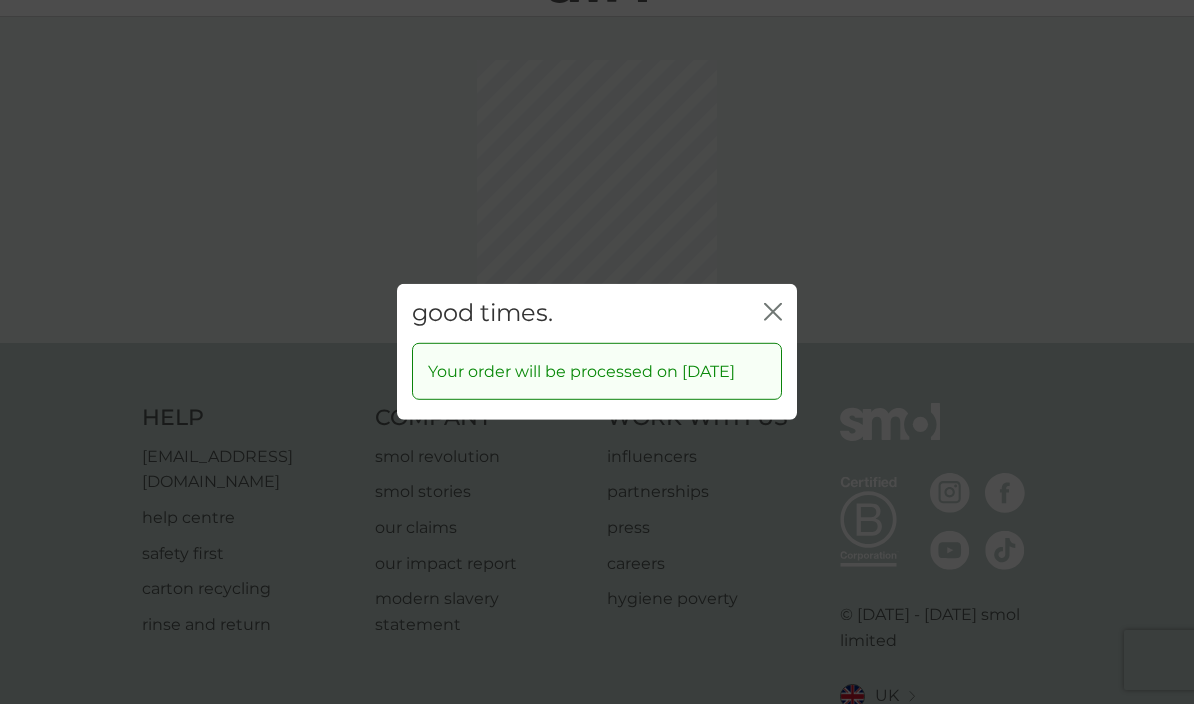 click 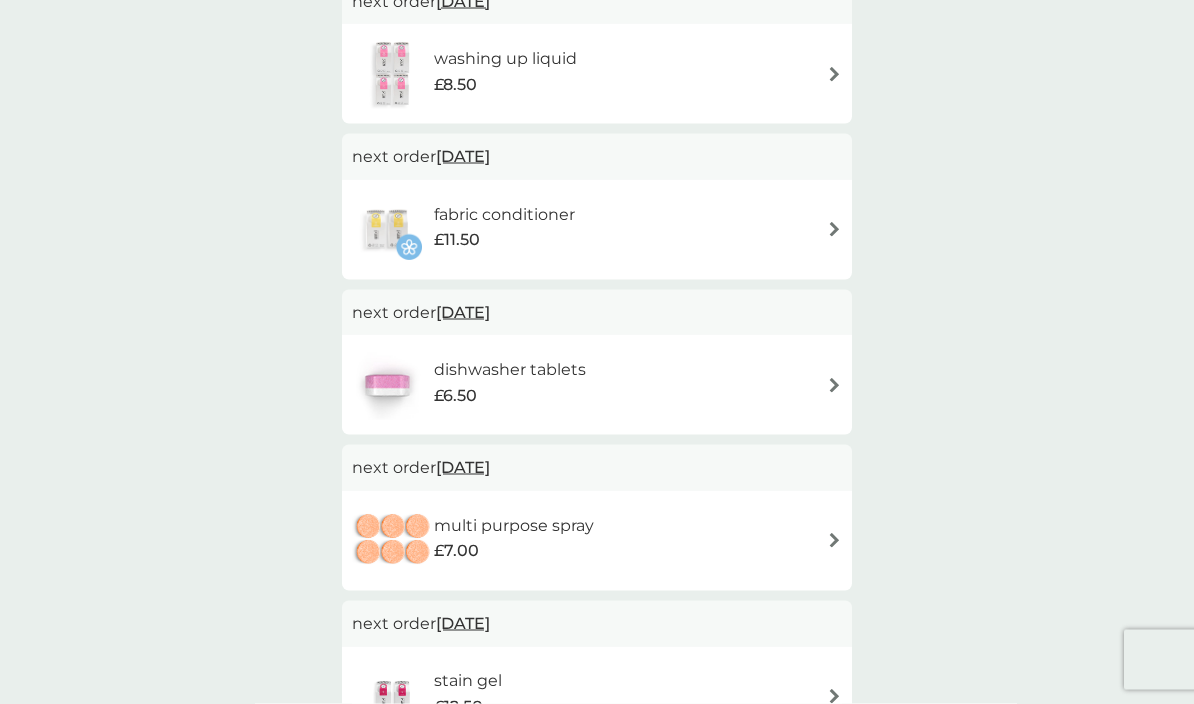 scroll, scrollTop: 992, scrollLeft: 0, axis: vertical 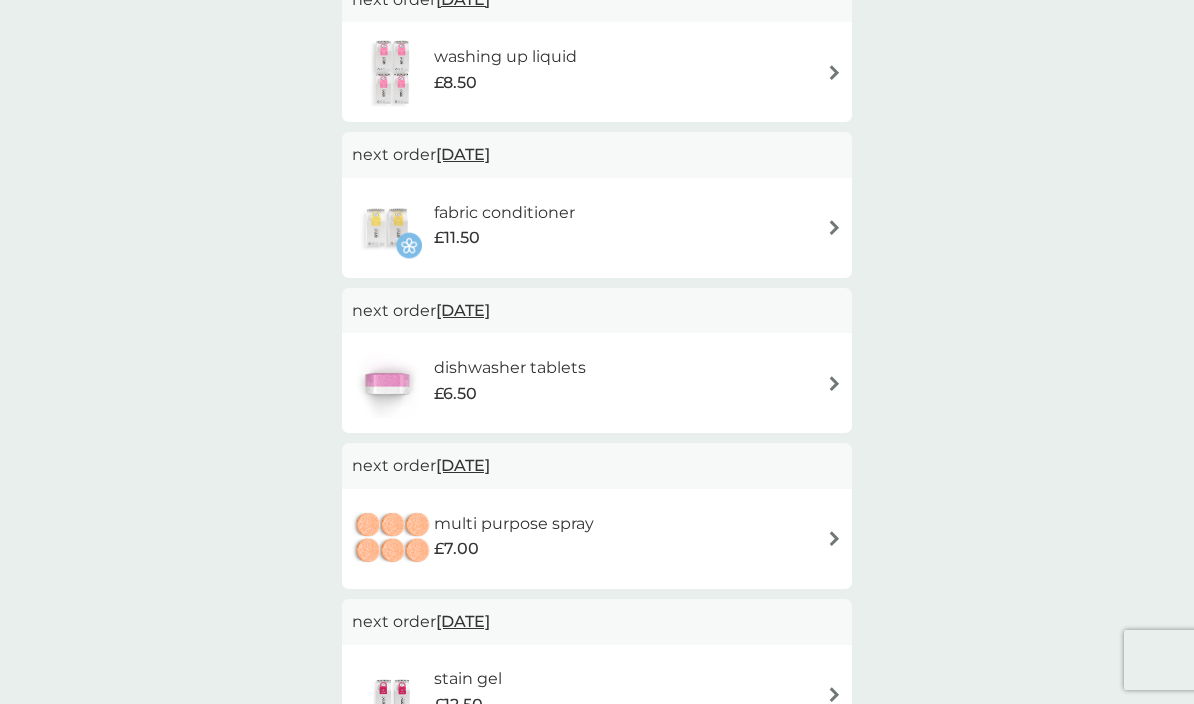 click on "1 Oct 2025" at bounding box center (463, 154) 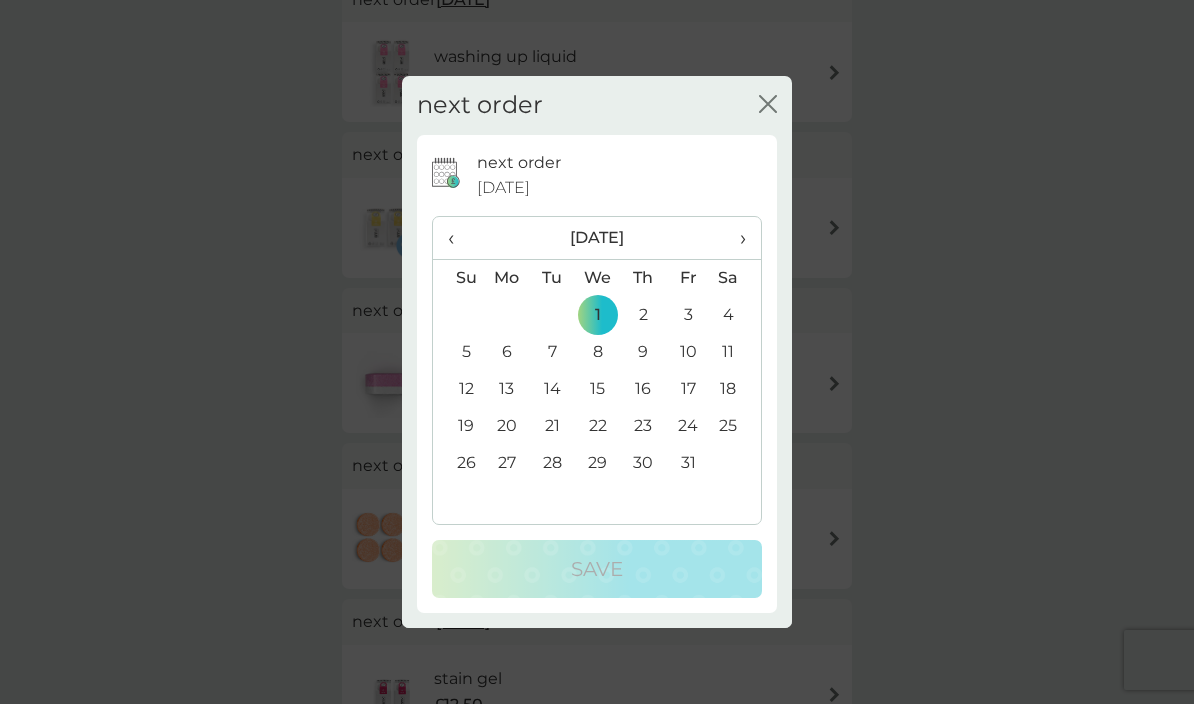 click on "31" at bounding box center (688, 463) 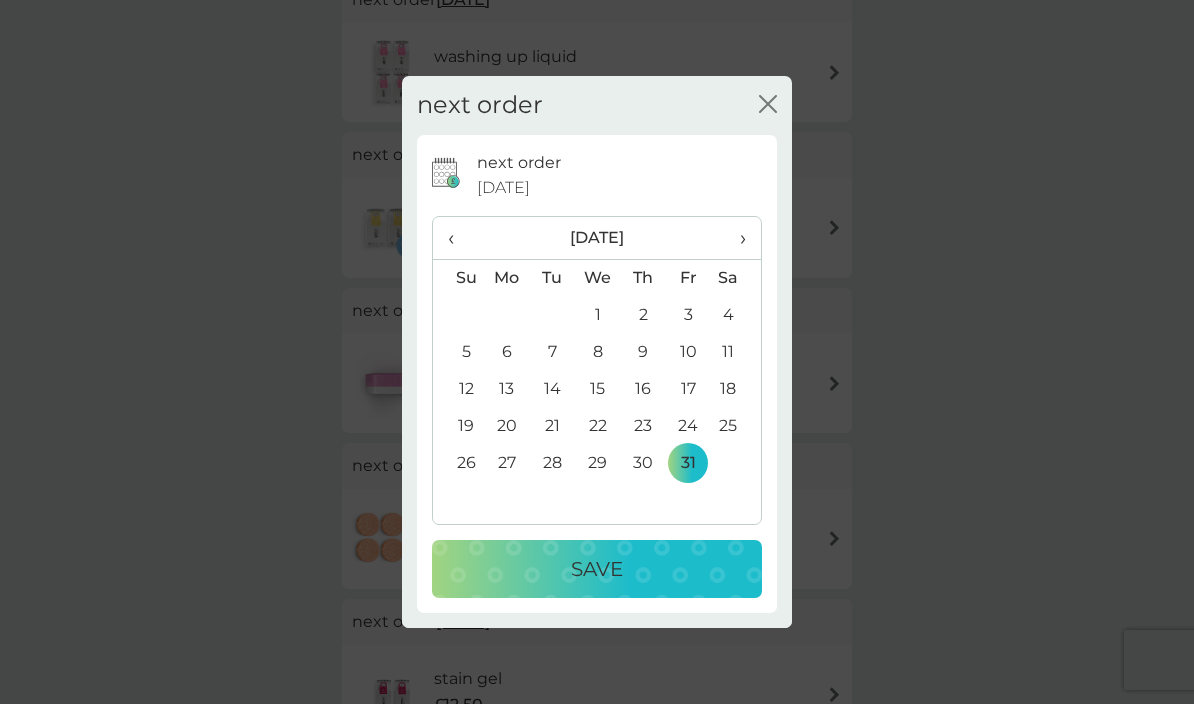 click on "Save" at bounding box center [597, 569] 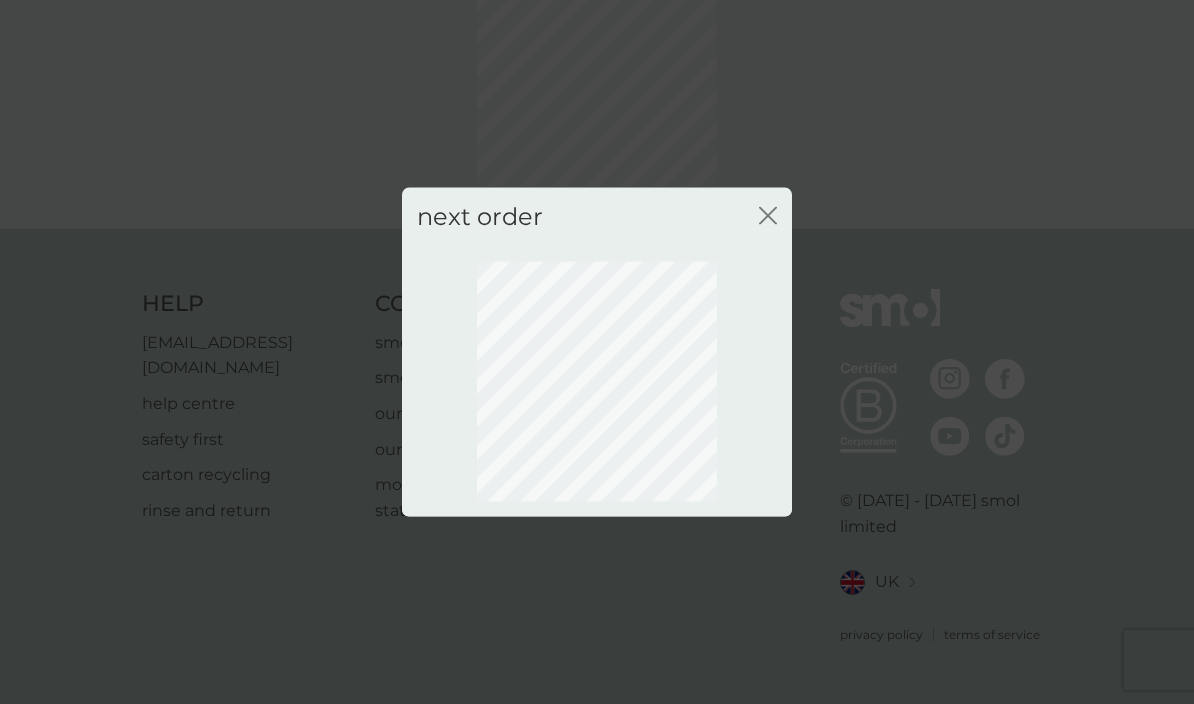 scroll, scrollTop: 46, scrollLeft: 0, axis: vertical 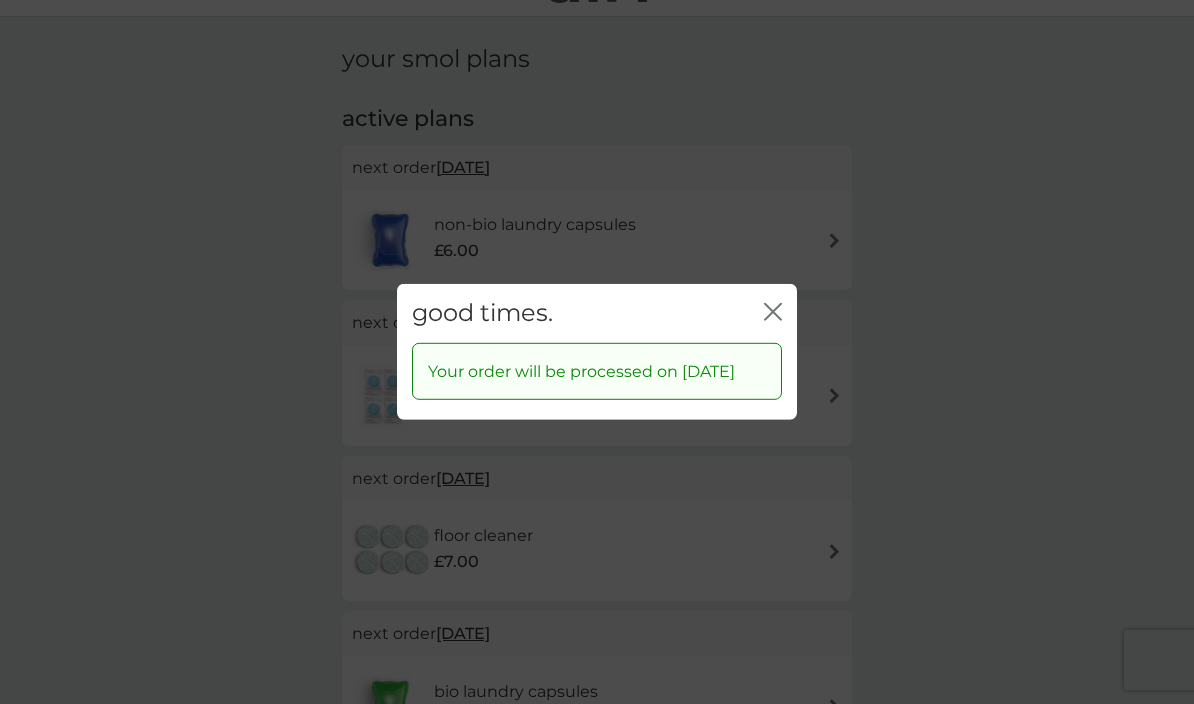 click on "close" 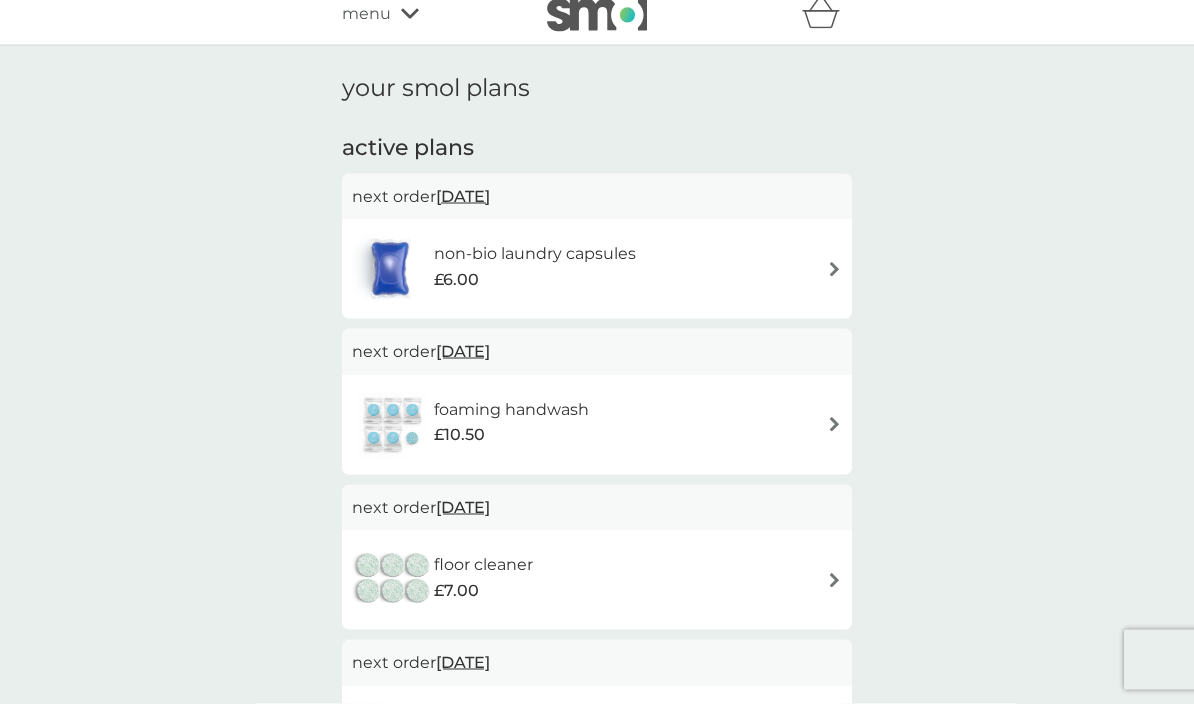scroll, scrollTop: 0, scrollLeft: 0, axis: both 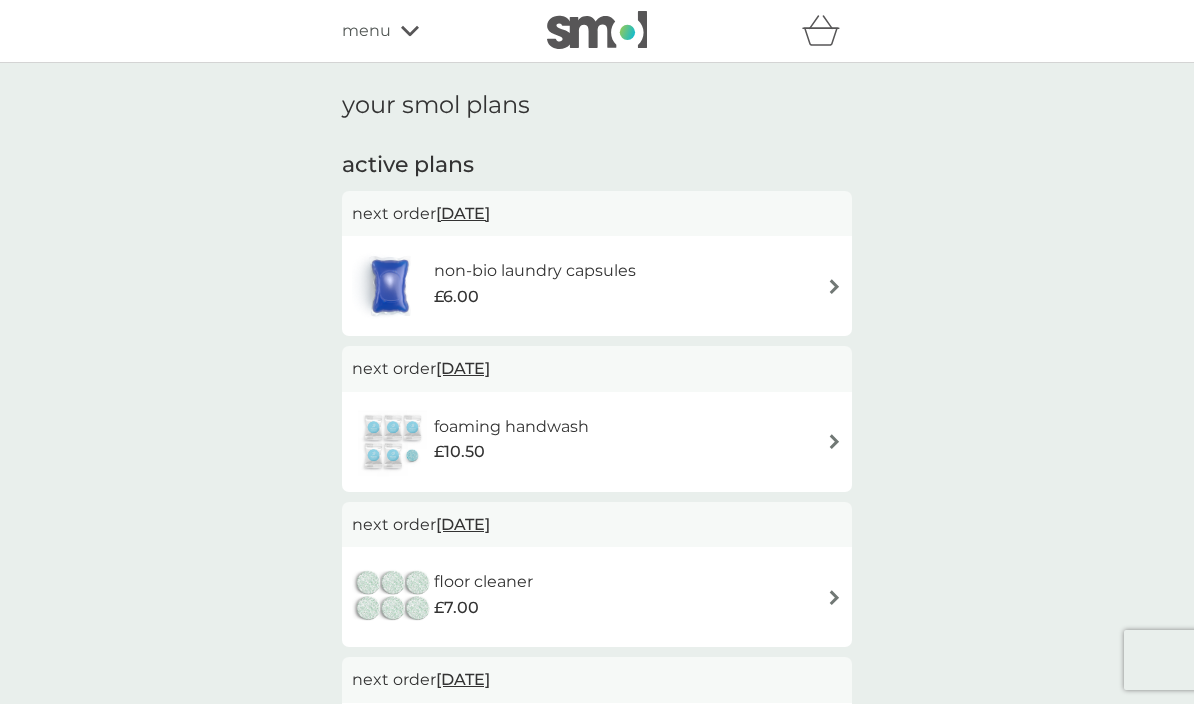 click on "menu" at bounding box center [427, 31] 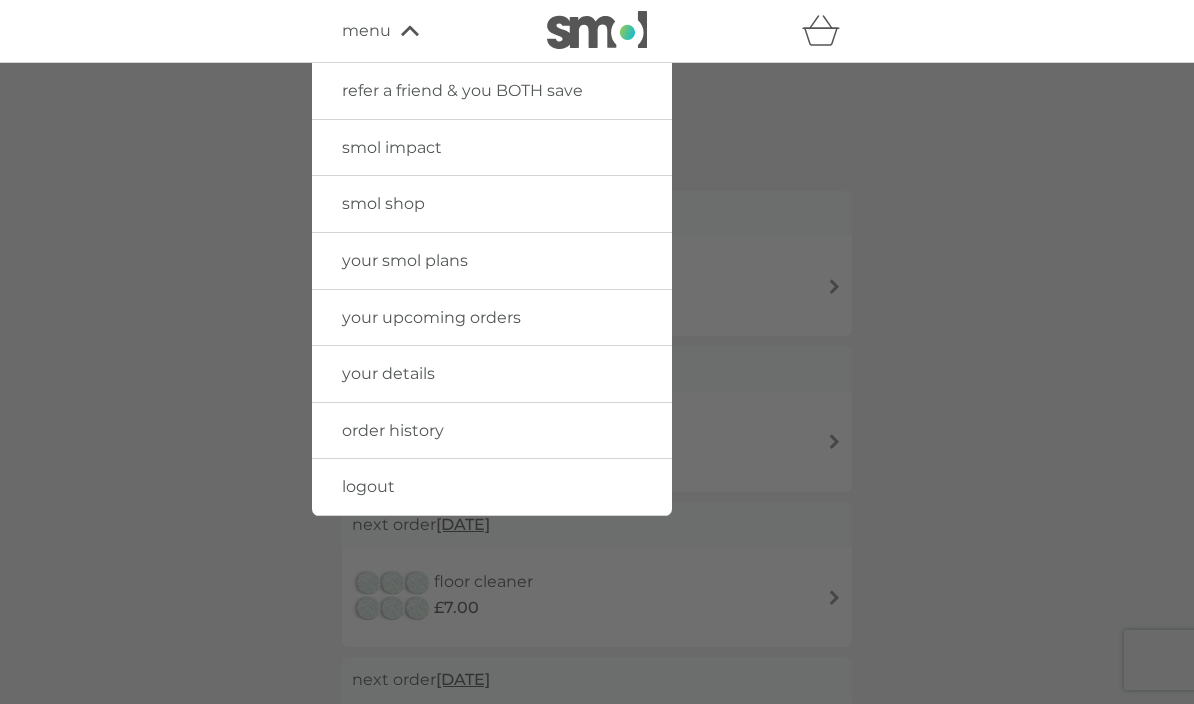 click on "smol shop" at bounding box center (492, 204) 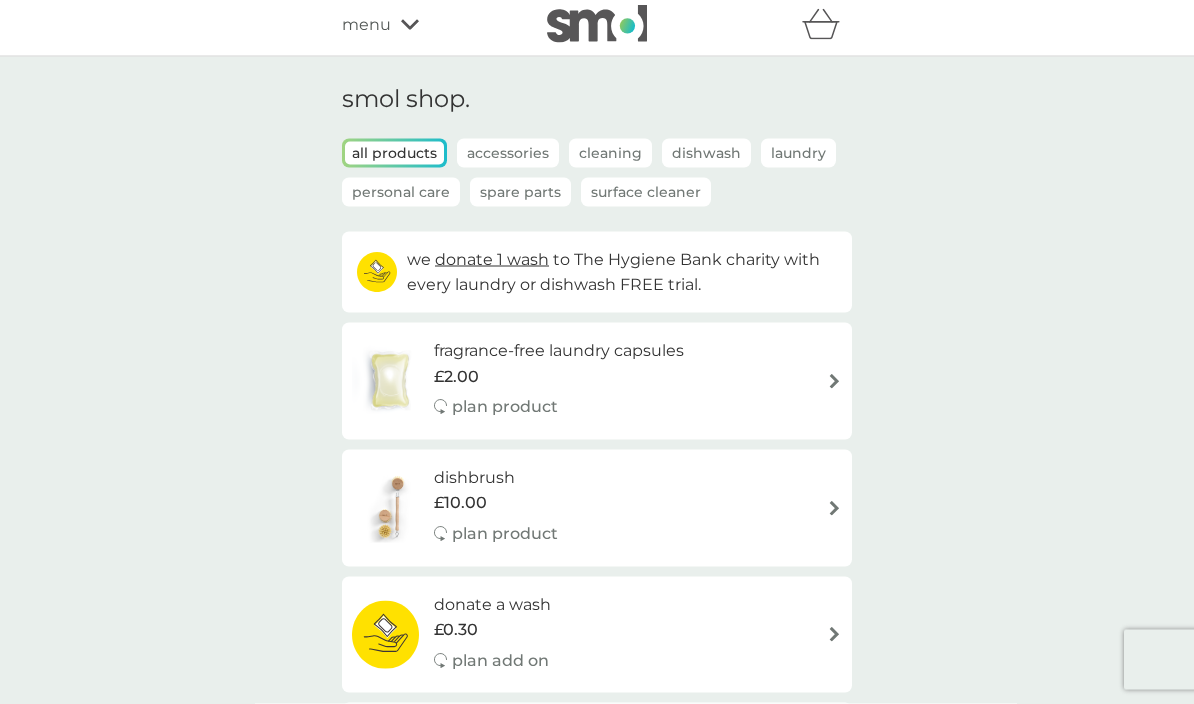 scroll, scrollTop: 0, scrollLeft: 0, axis: both 